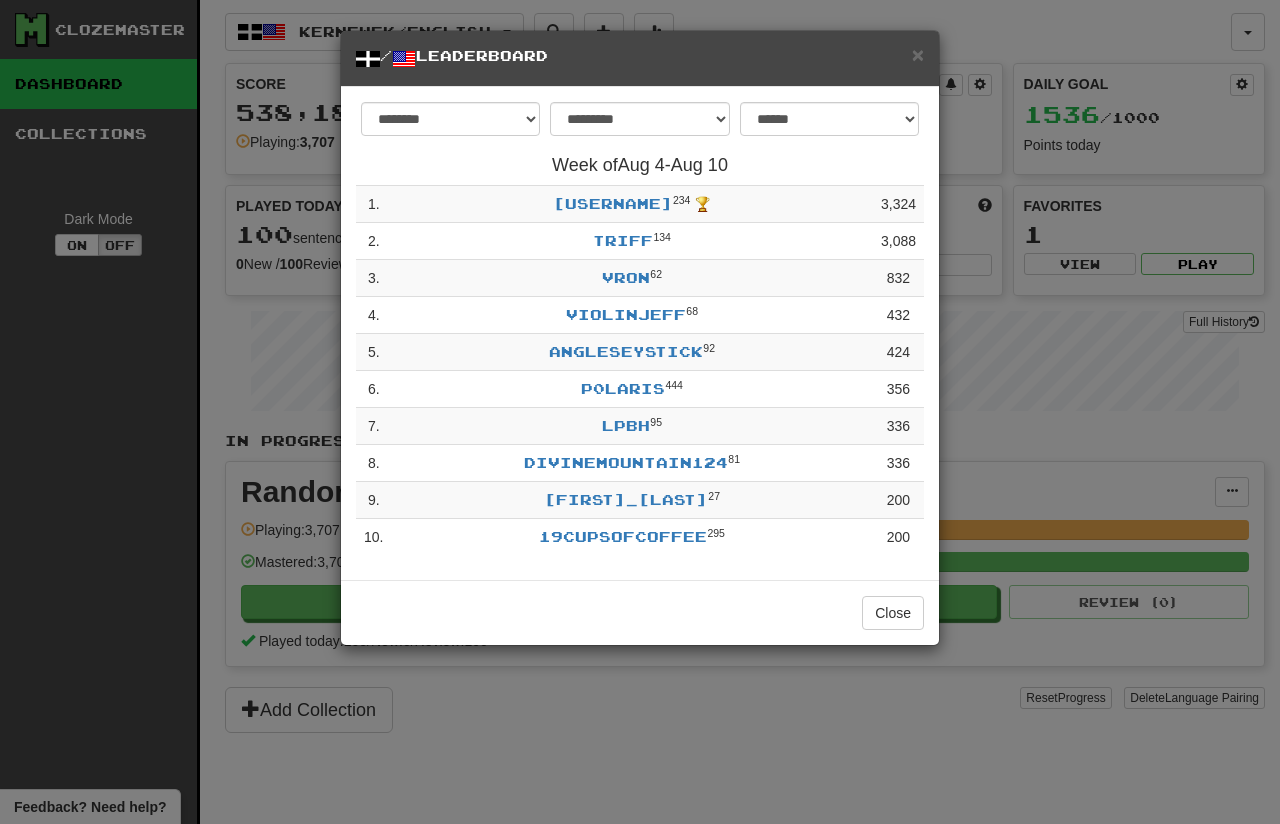select on "**********" 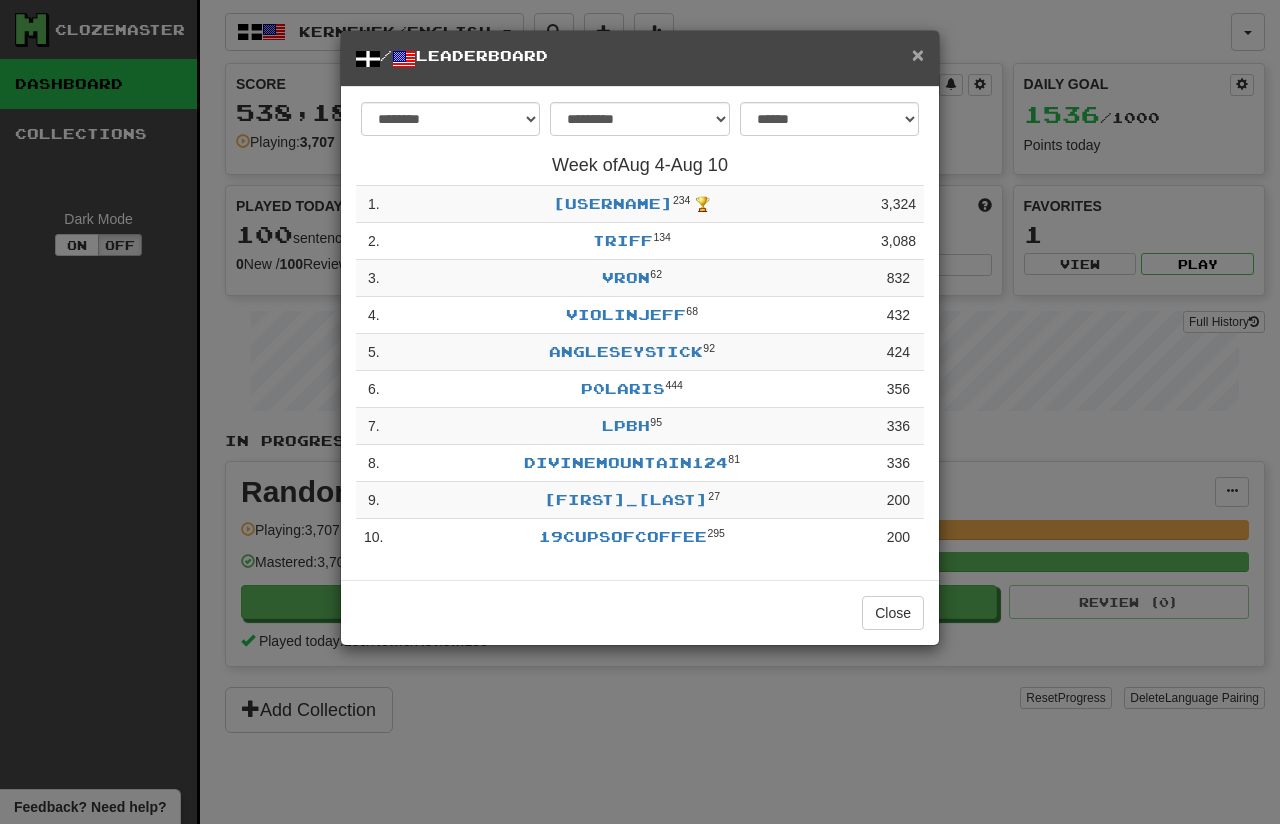 click on "×" at bounding box center (918, 54) 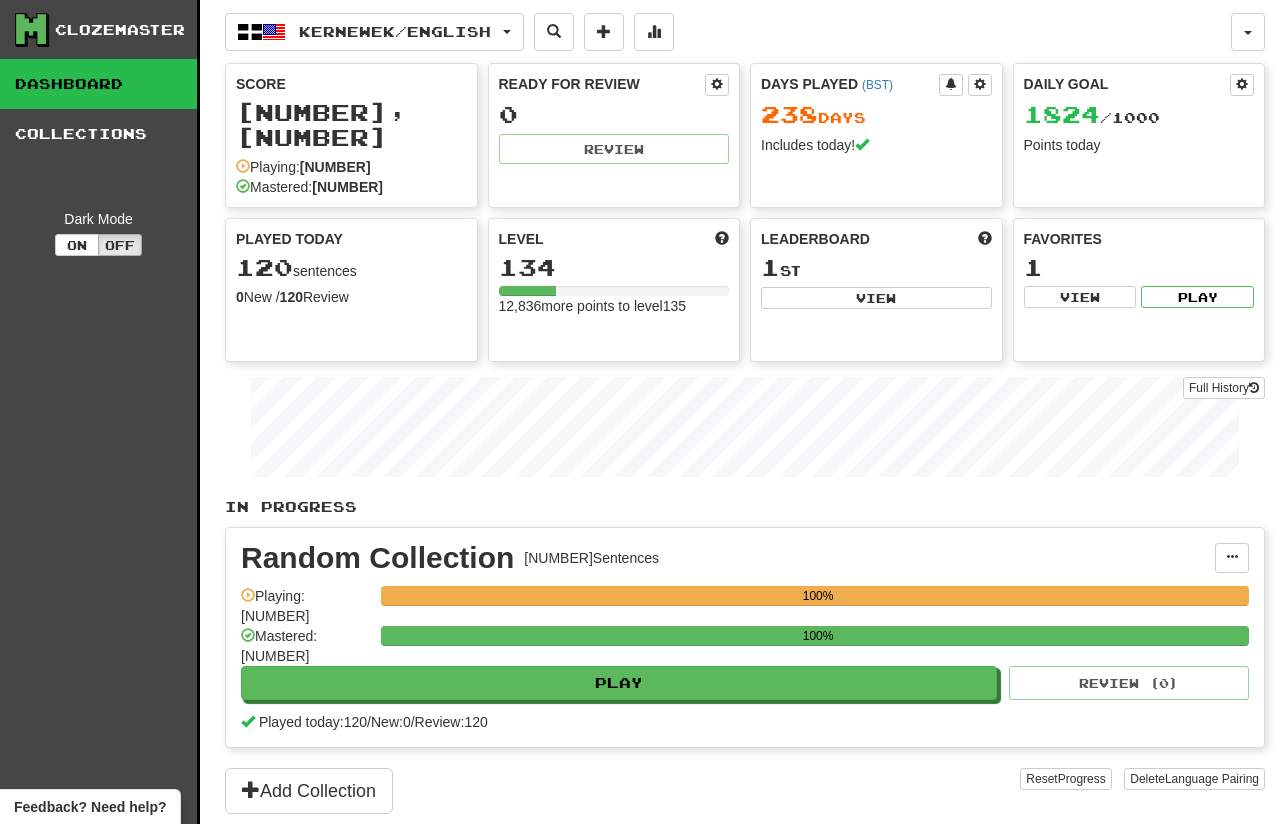 scroll, scrollTop: 0, scrollLeft: 0, axis: both 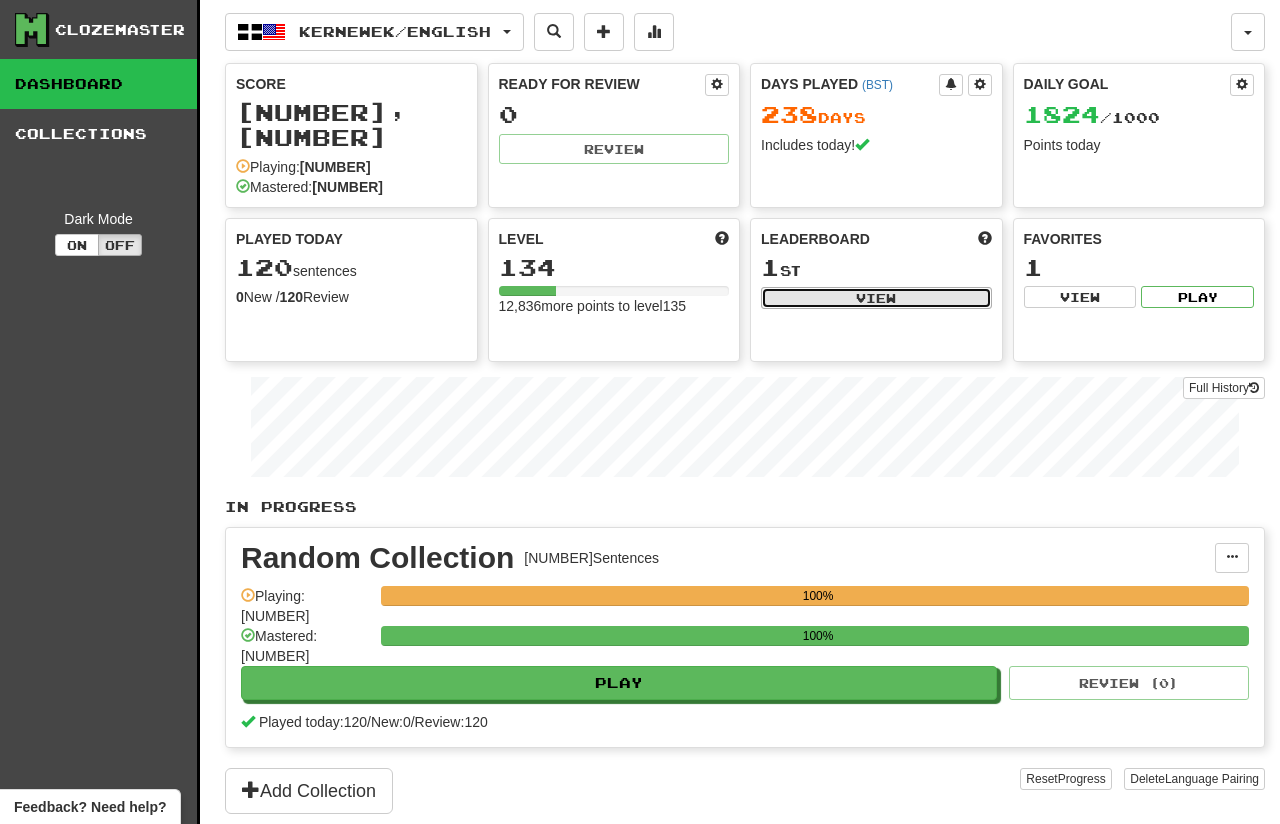 click on "View" at bounding box center [876, 298] 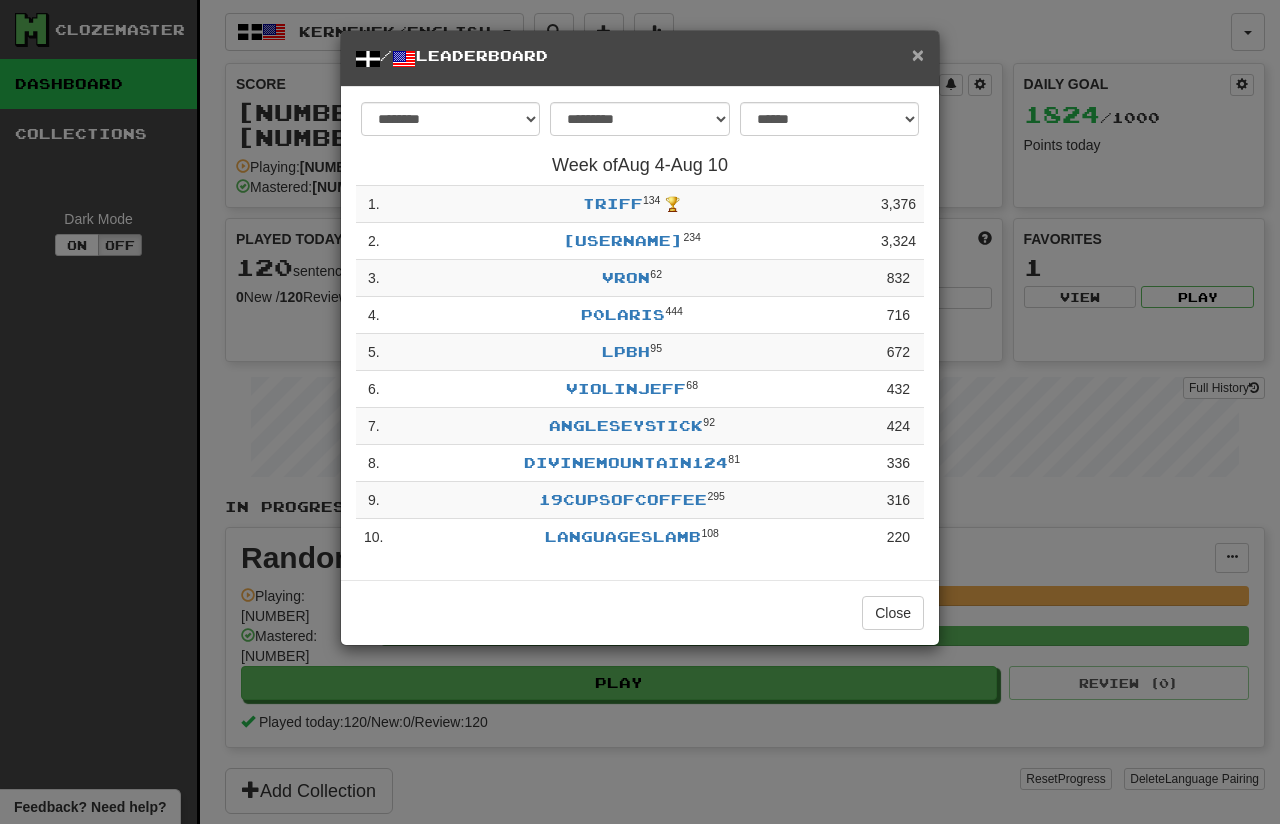 click on "×" at bounding box center [918, 54] 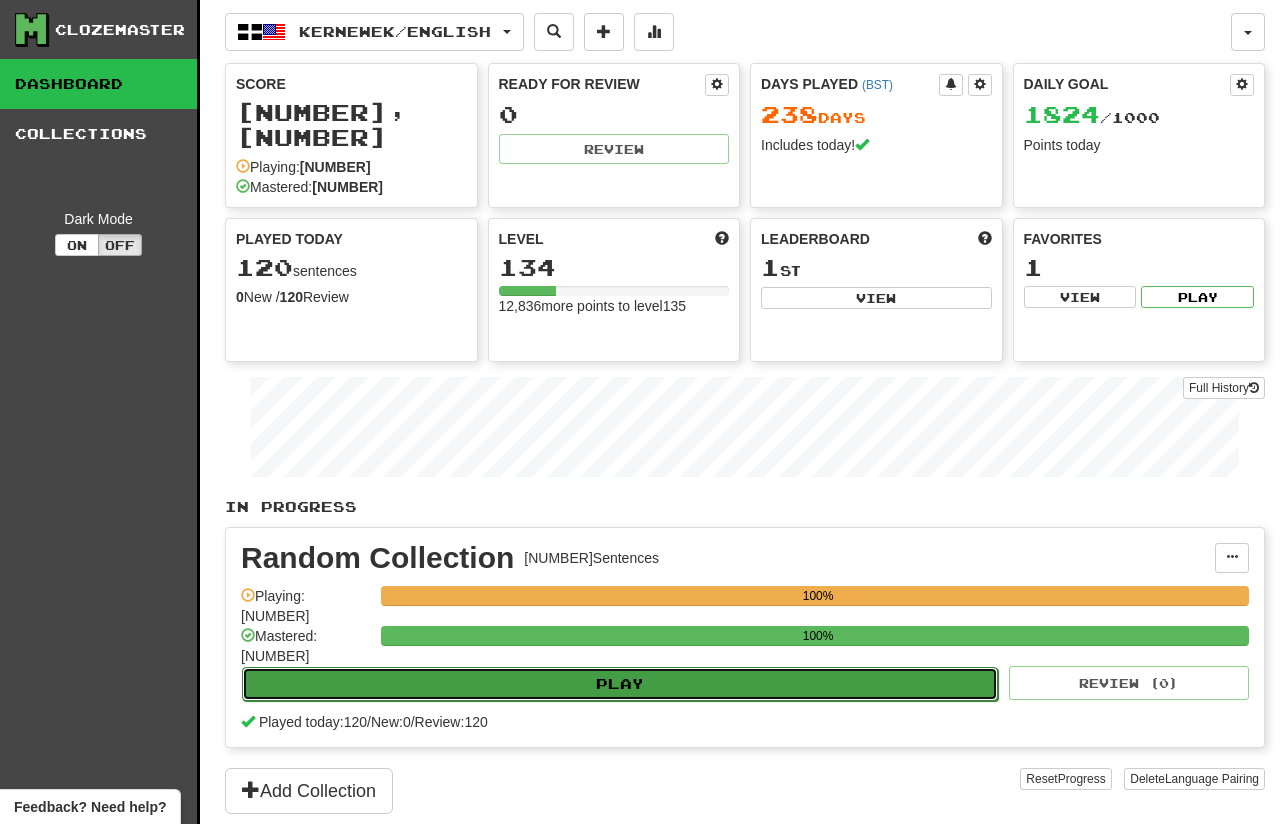 click on "Play" at bounding box center [620, 684] 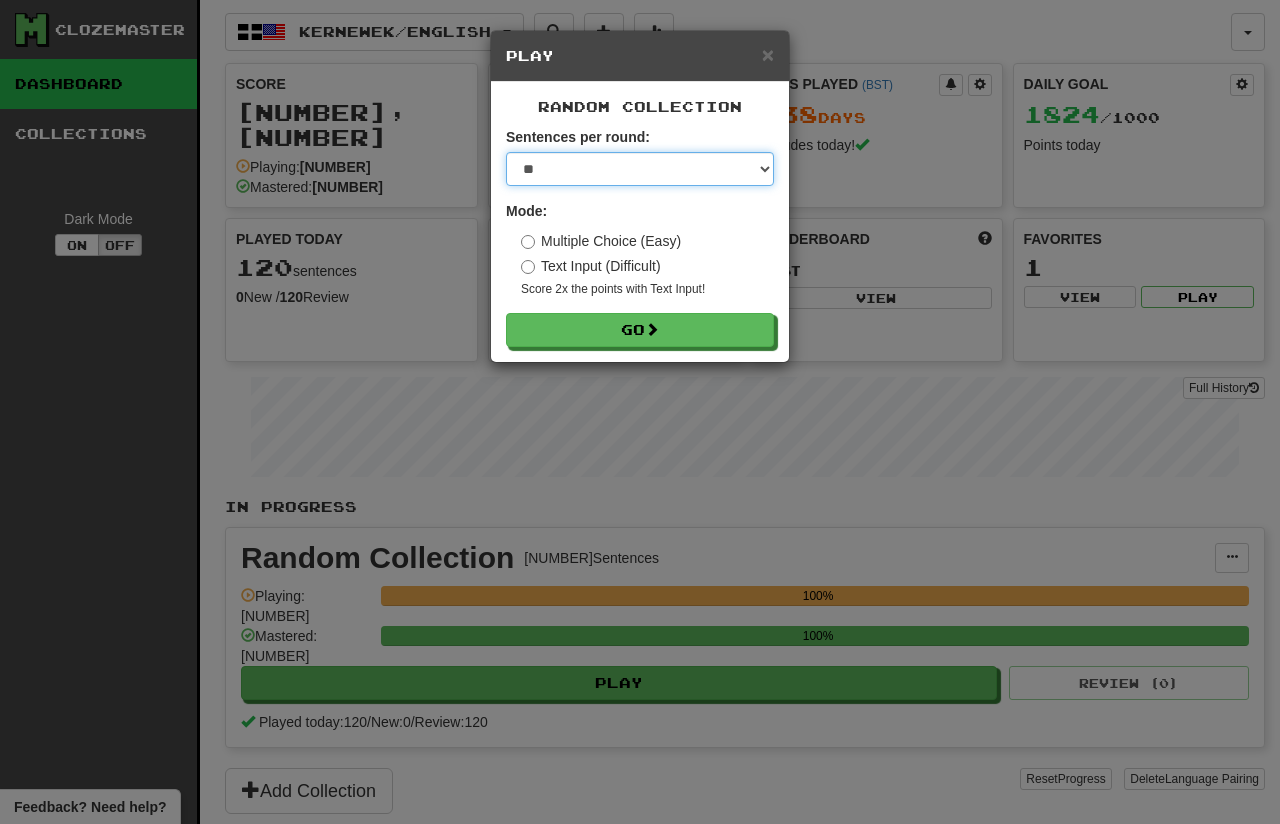 select on "**" 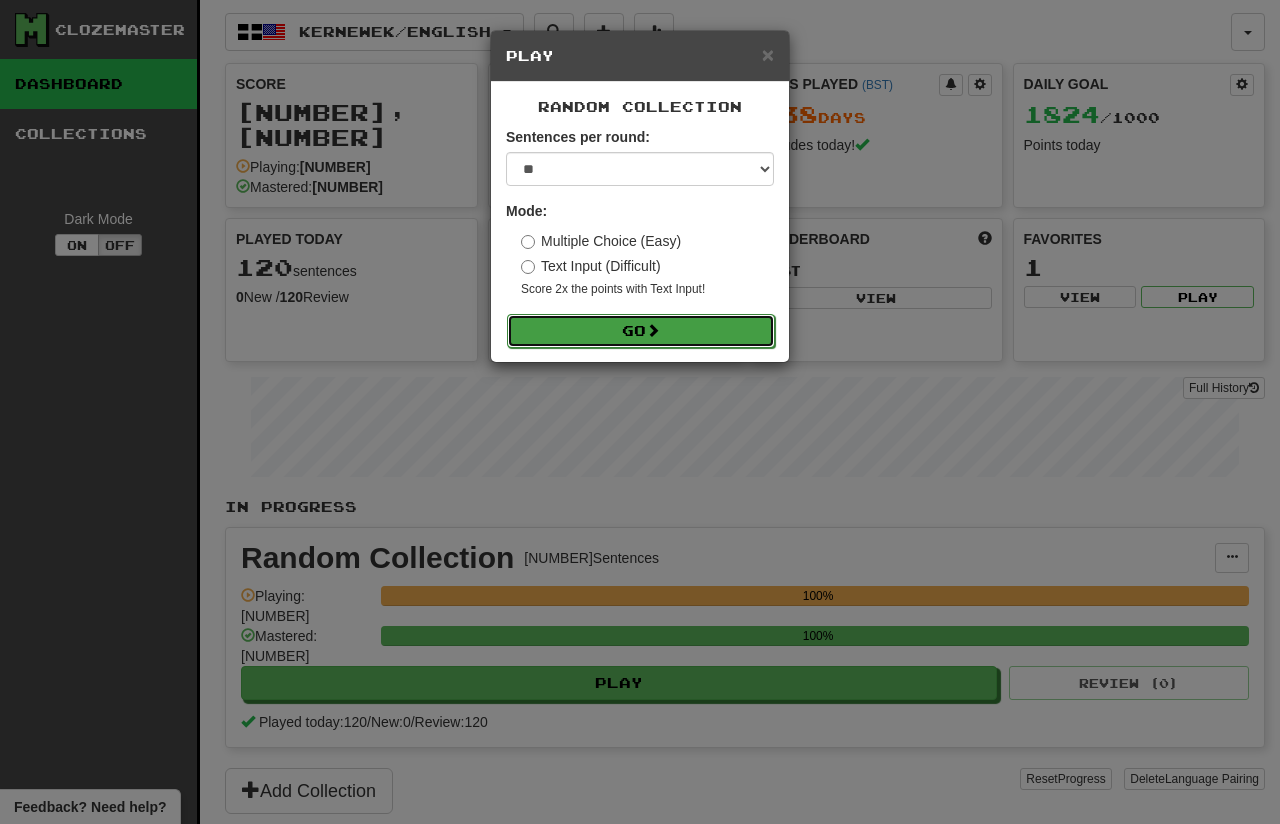 click on "Go" at bounding box center [641, 331] 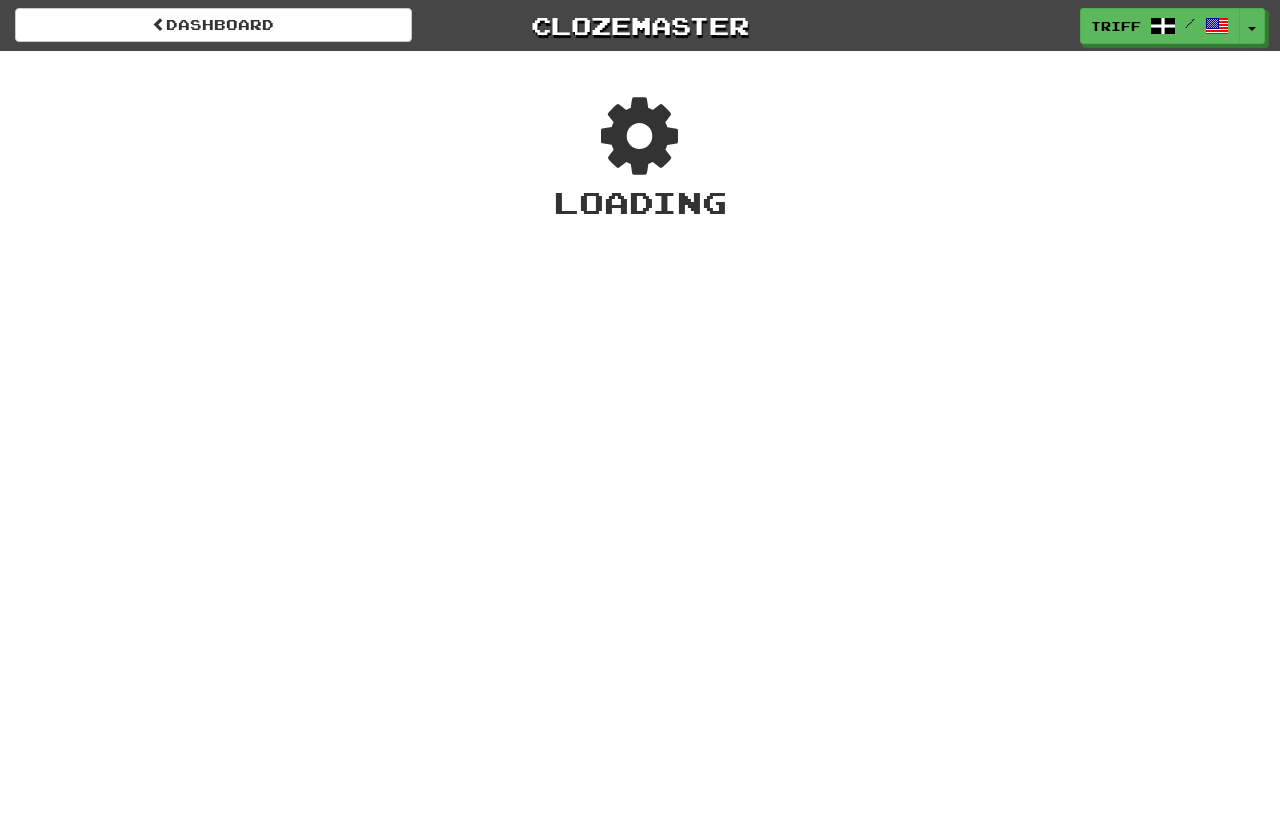 scroll, scrollTop: 0, scrollLeft: 0, axis: both 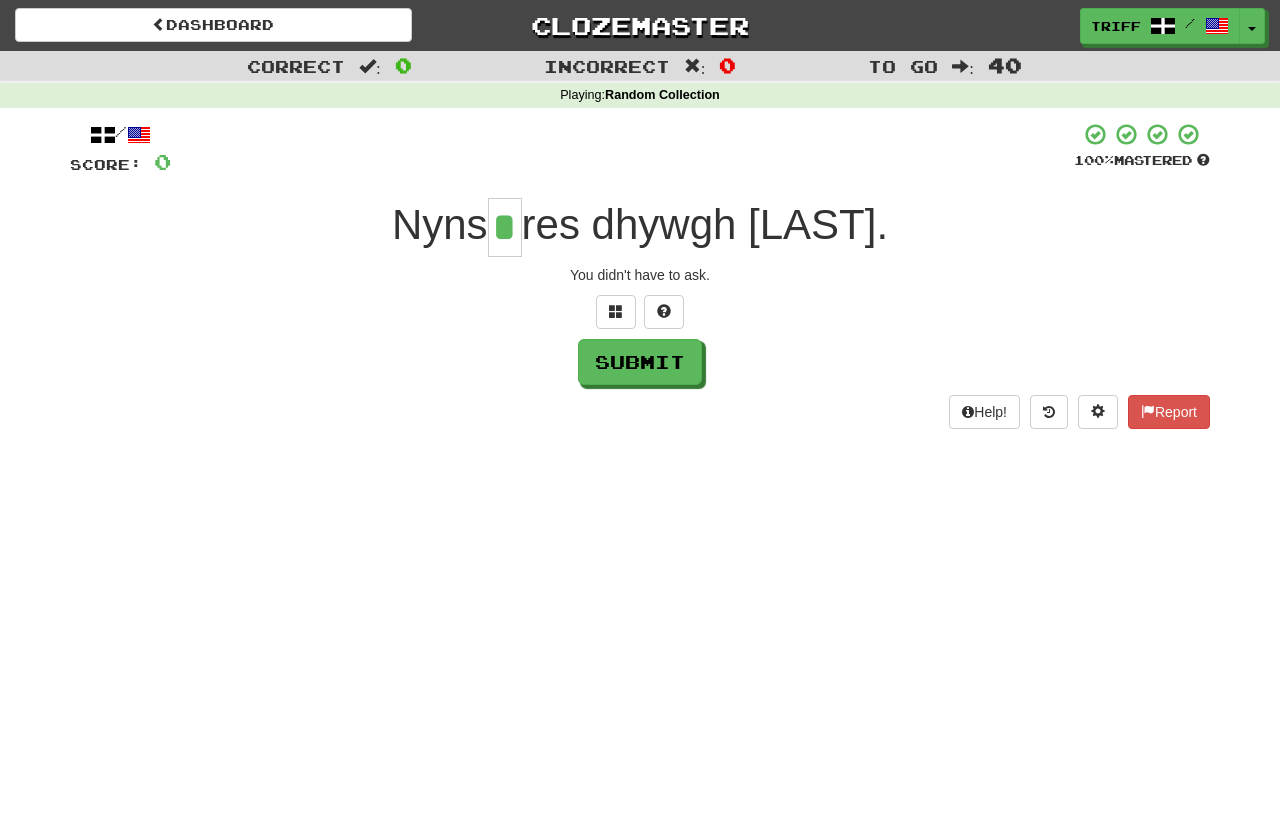 type on "*" 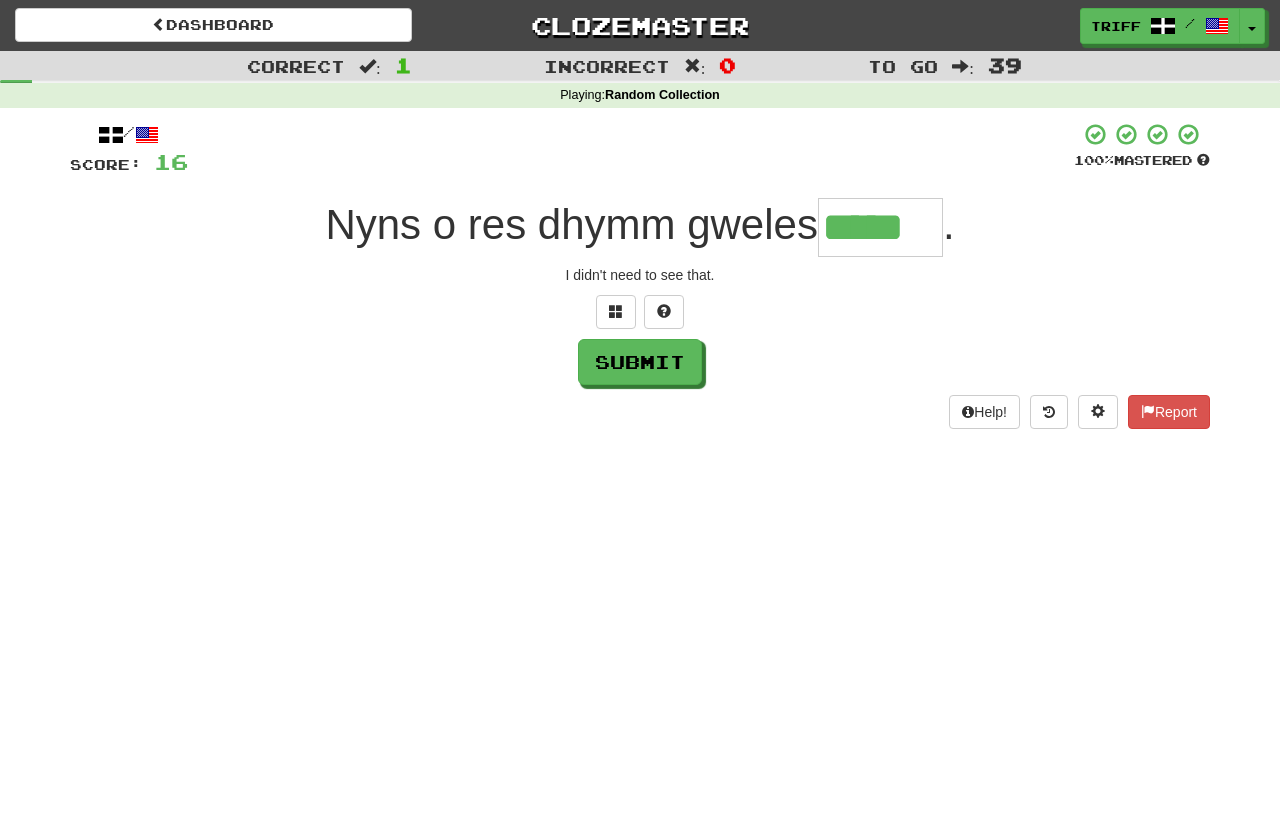 type on "*****" 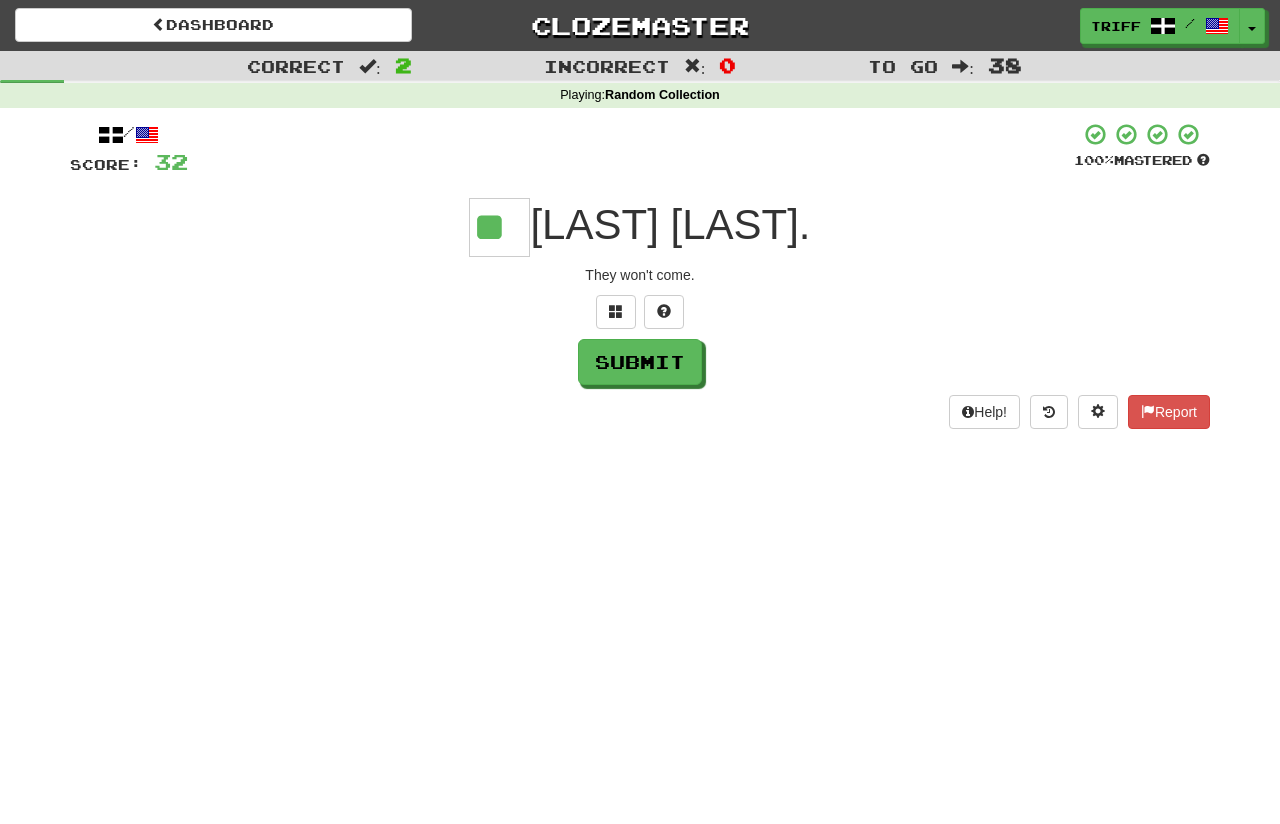 type on "**" 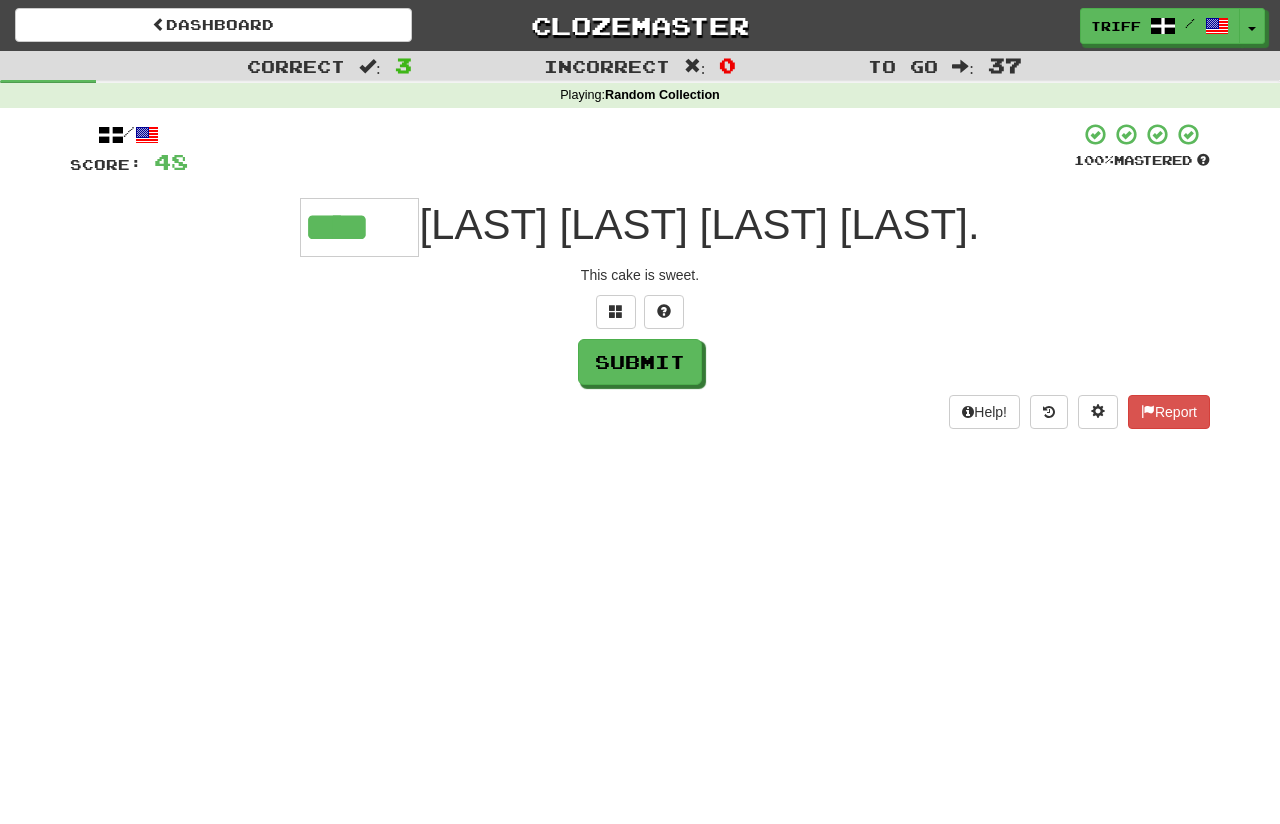 type on "****" 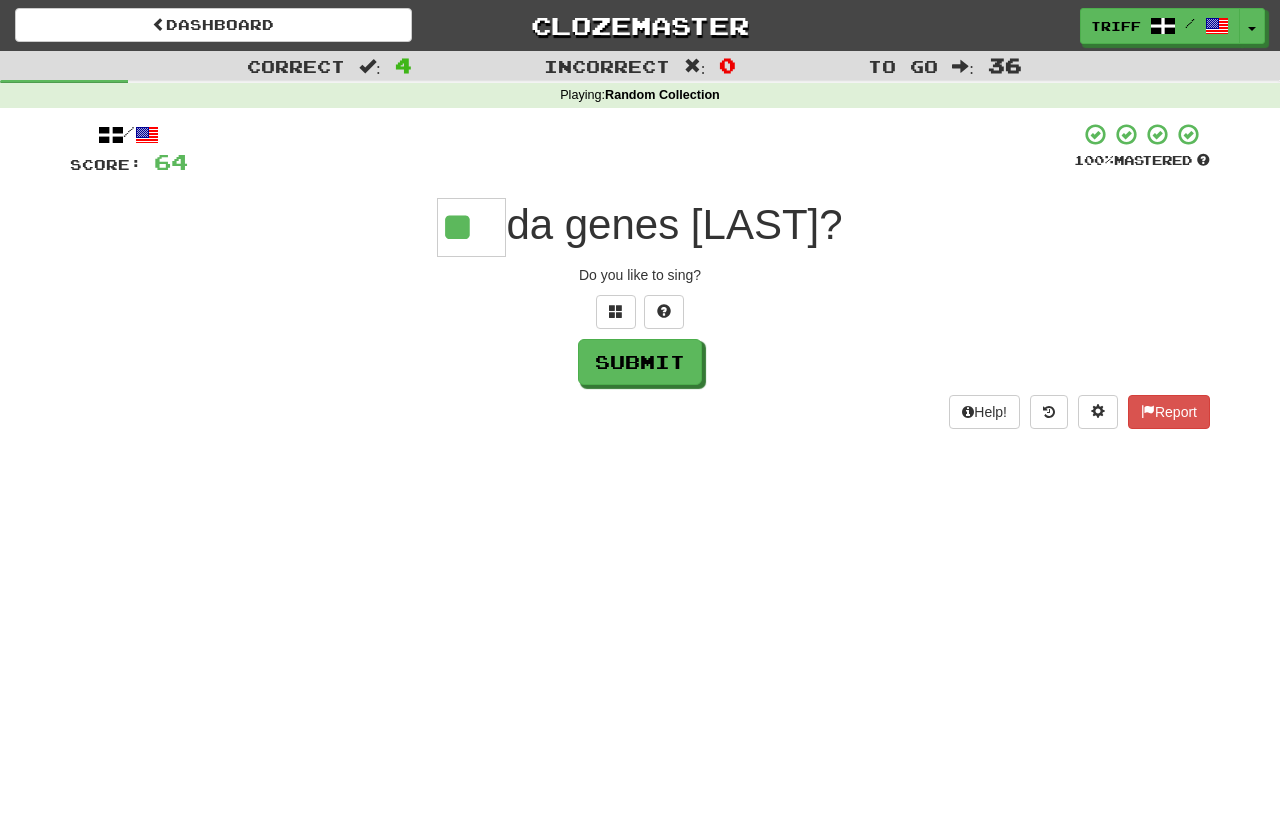 type on "**" 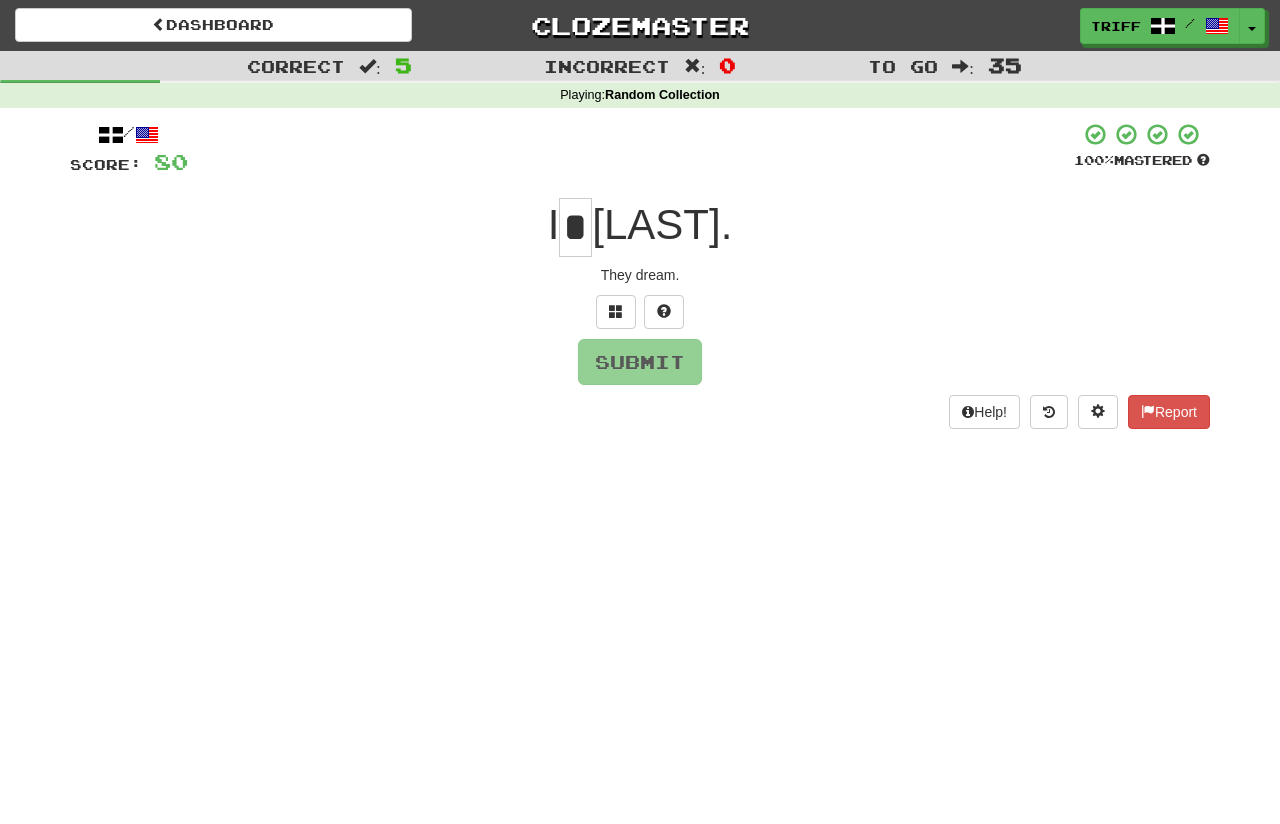 type on "*" 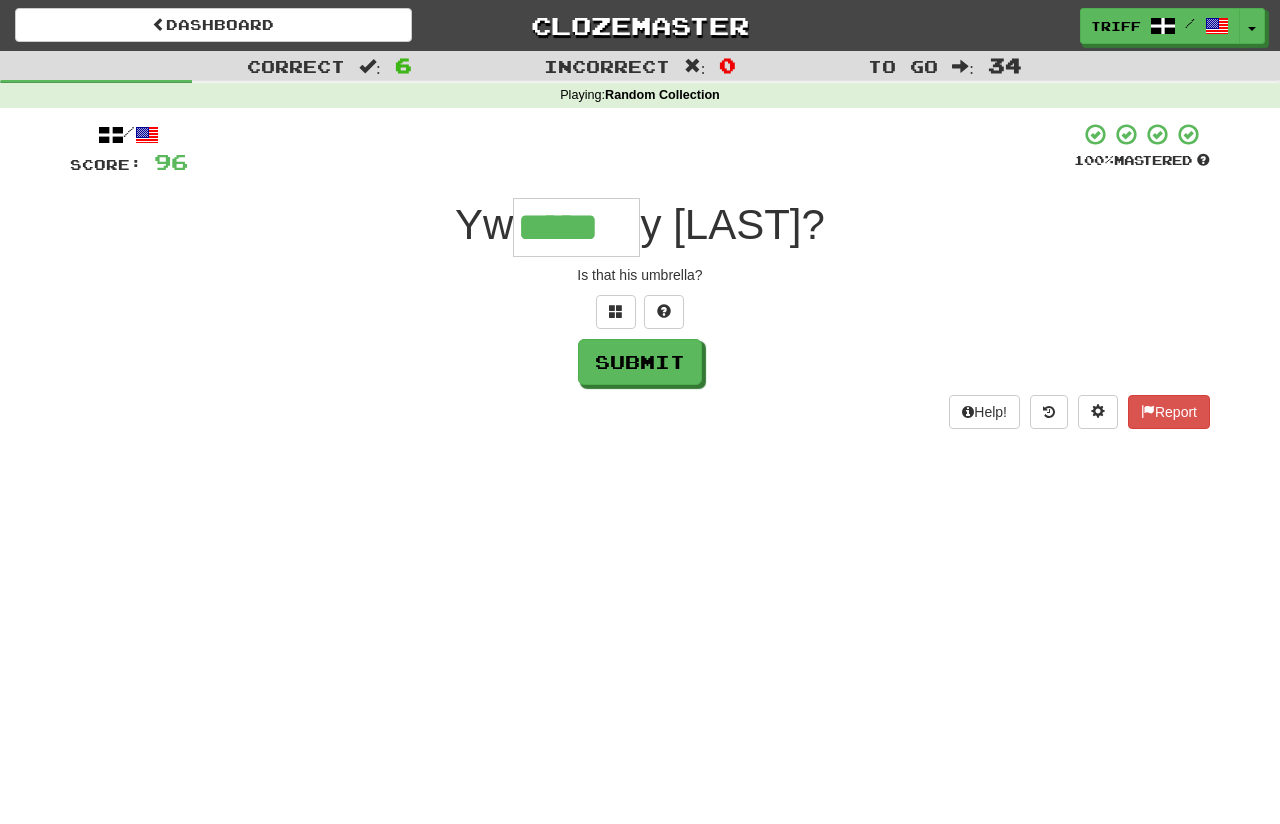 type on "*****" 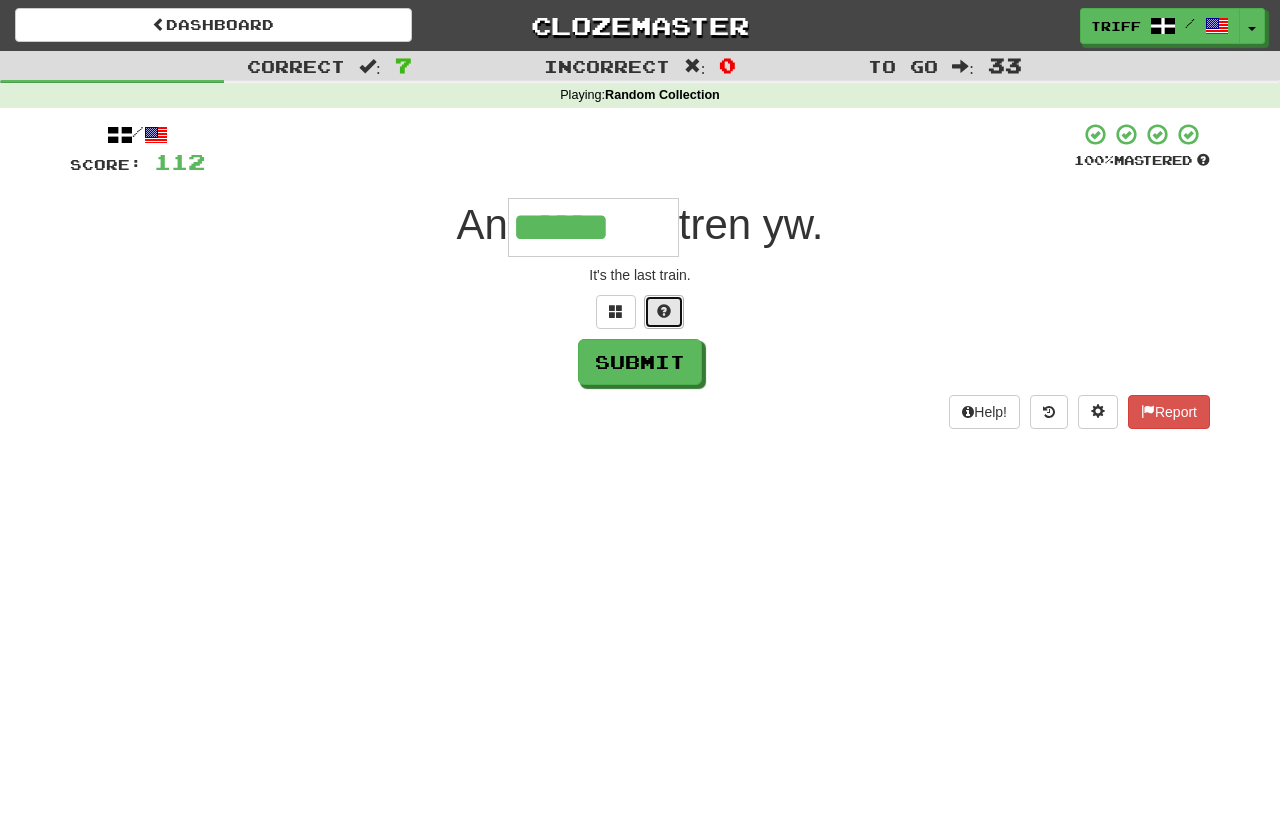 click at bounding box center [664, 312] 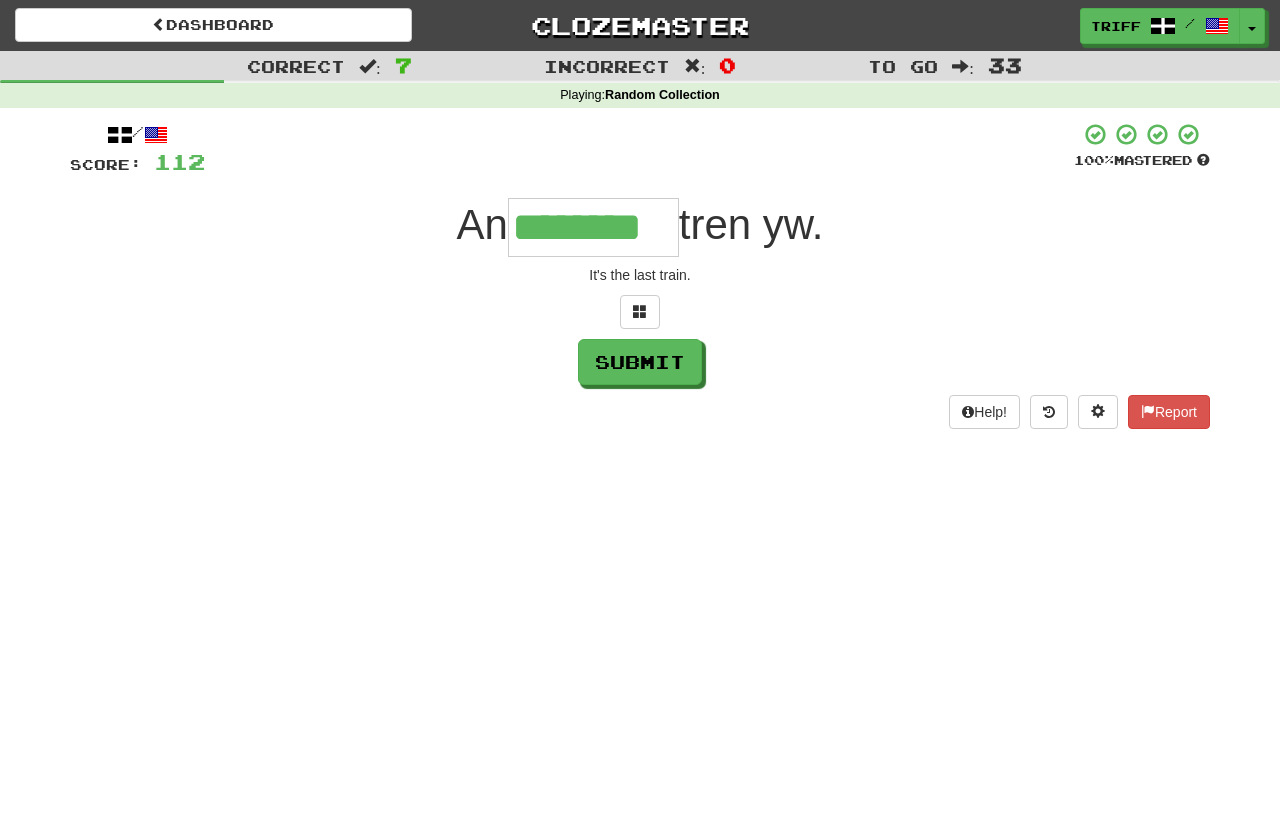 type on "********" 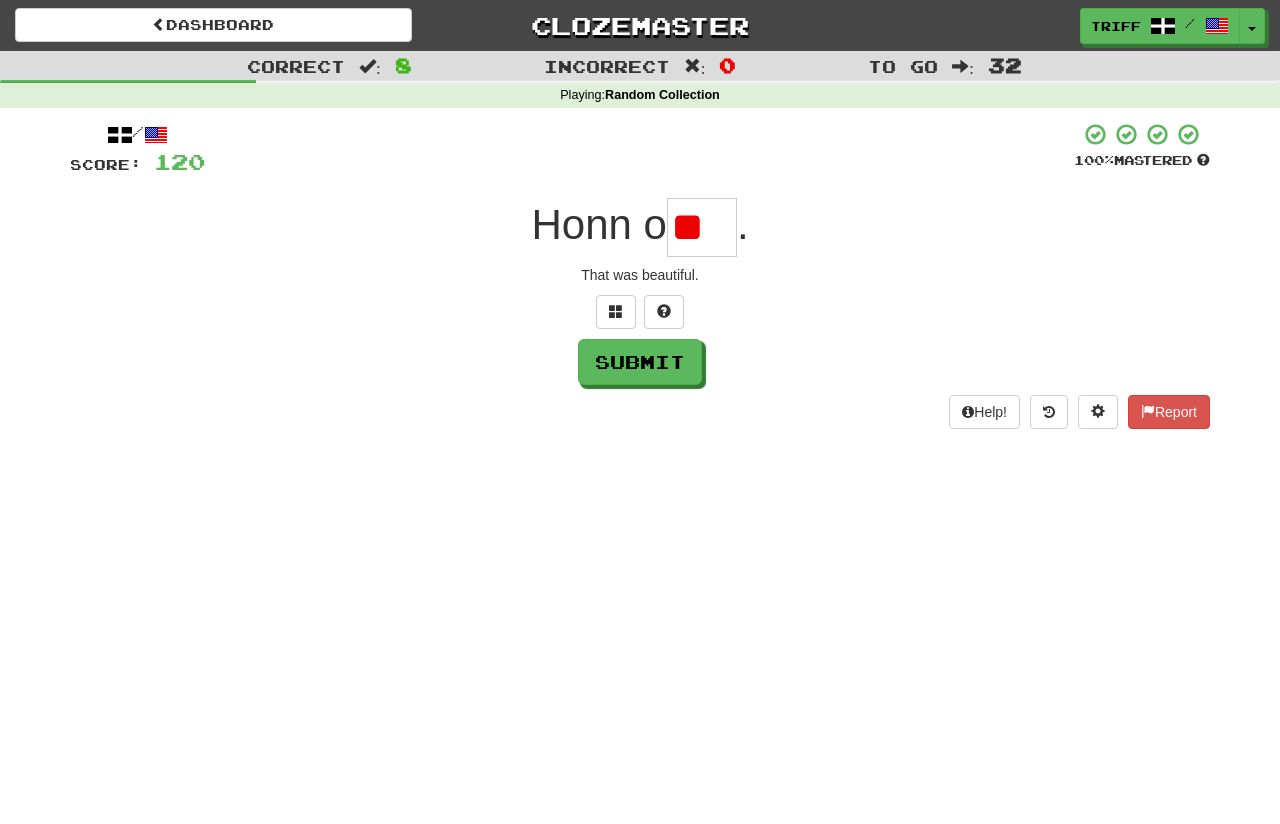 type on "*" 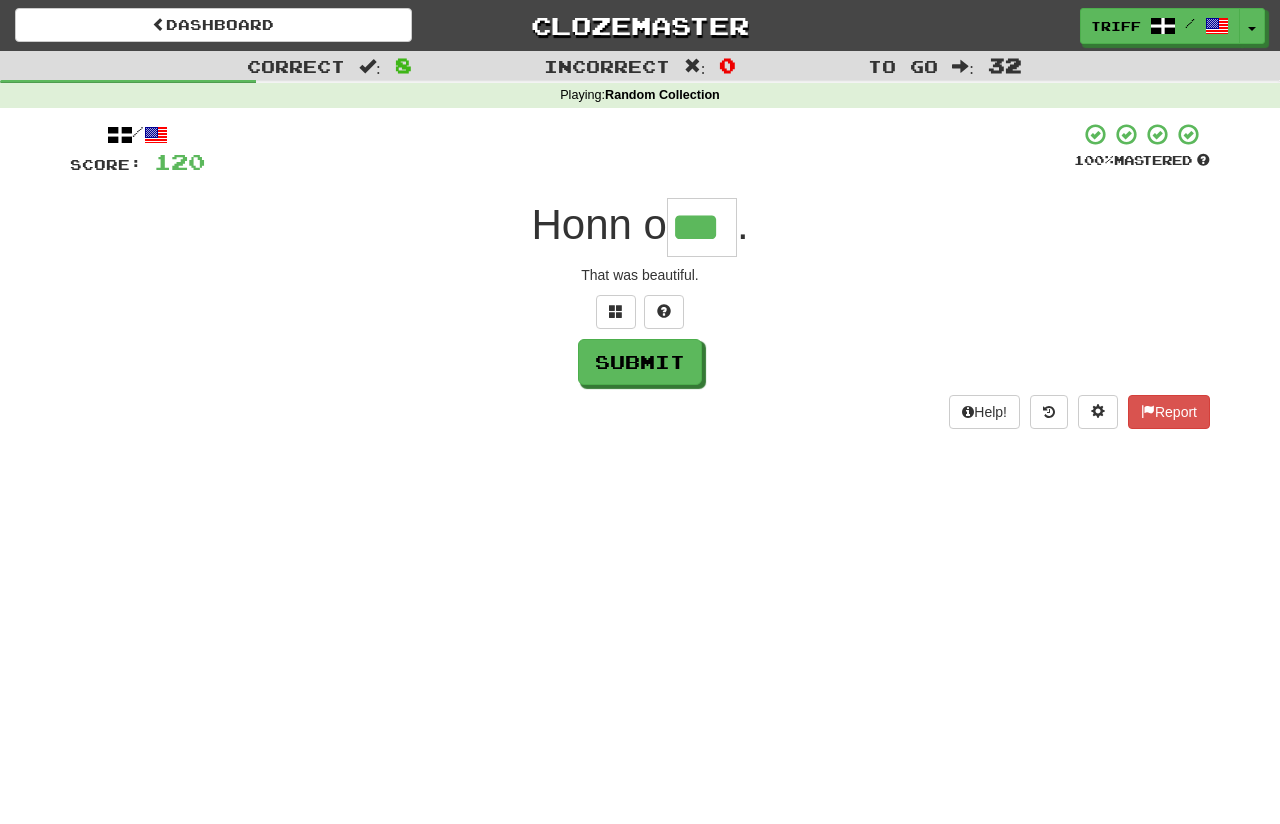 type on "***" 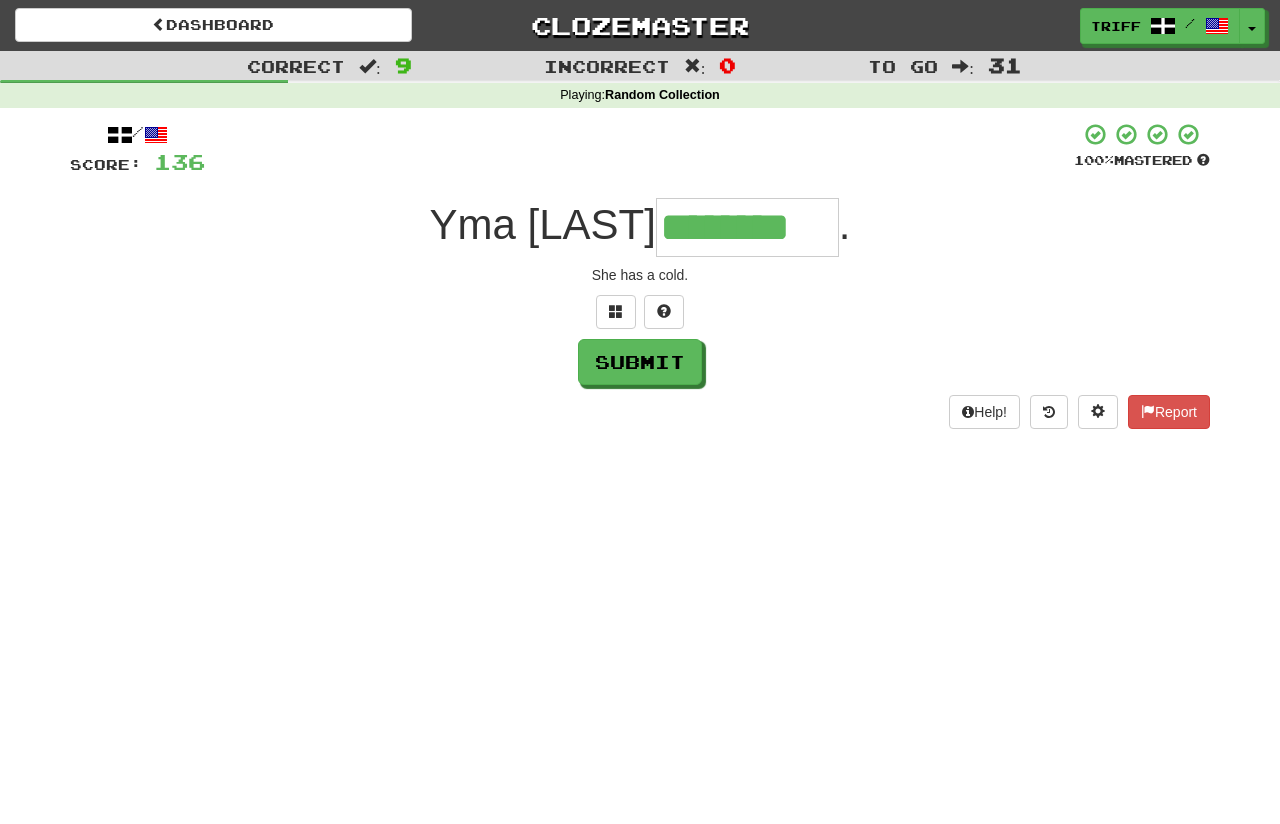 type on "********" 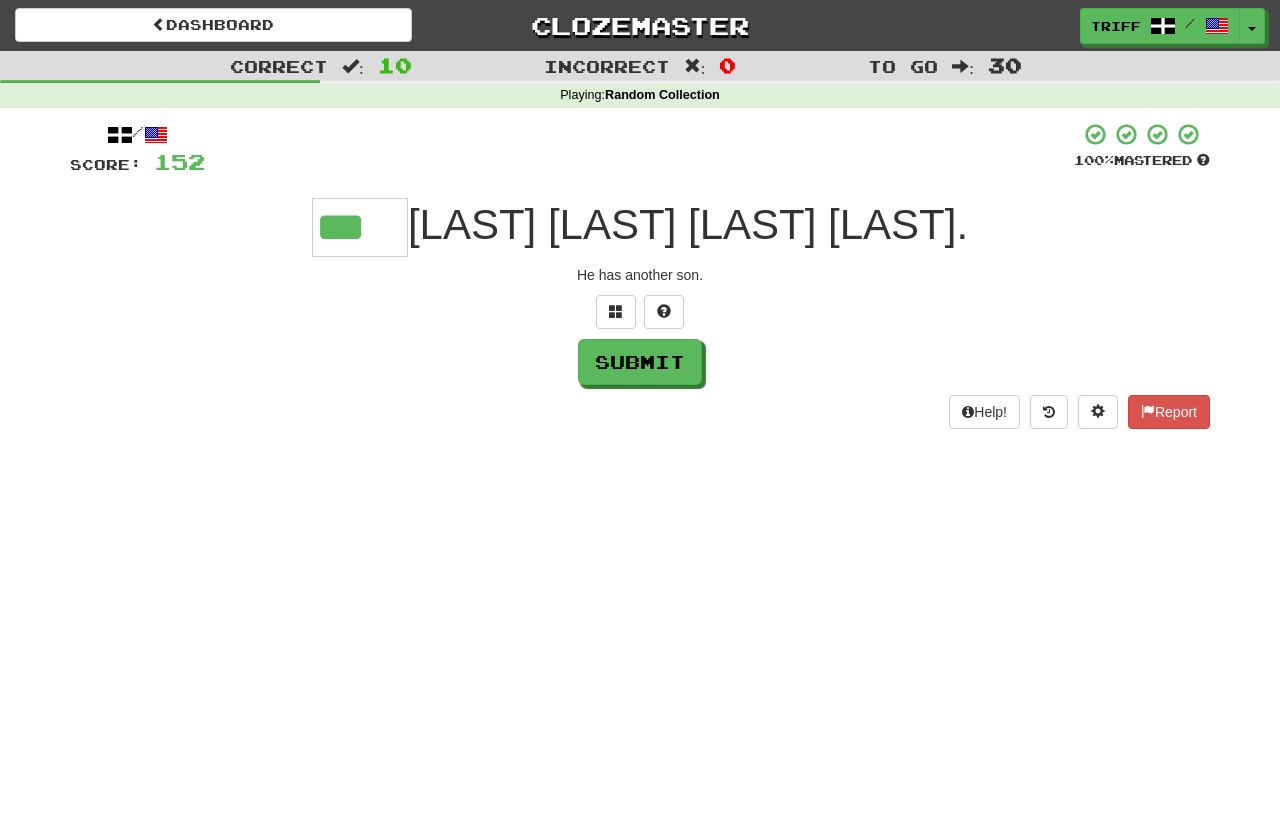 type on "***" 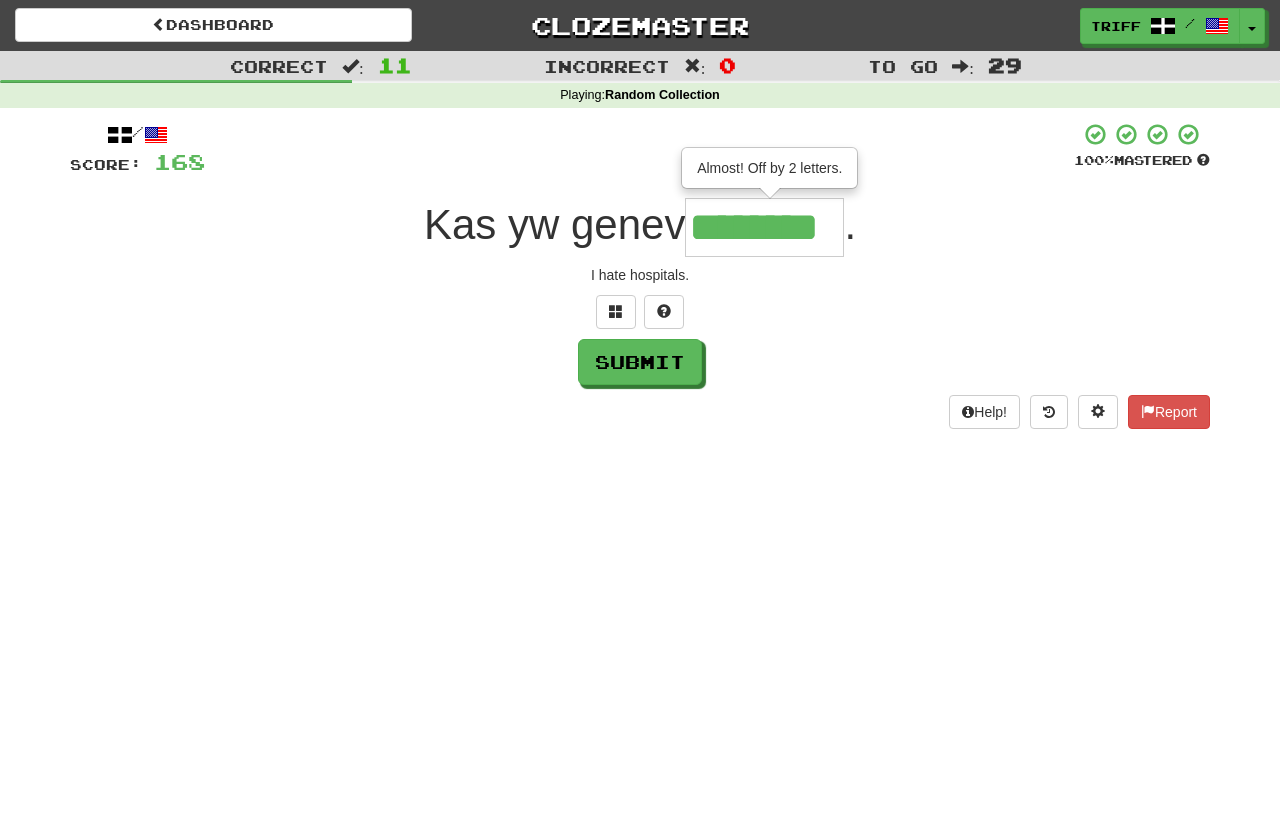 type on "********" 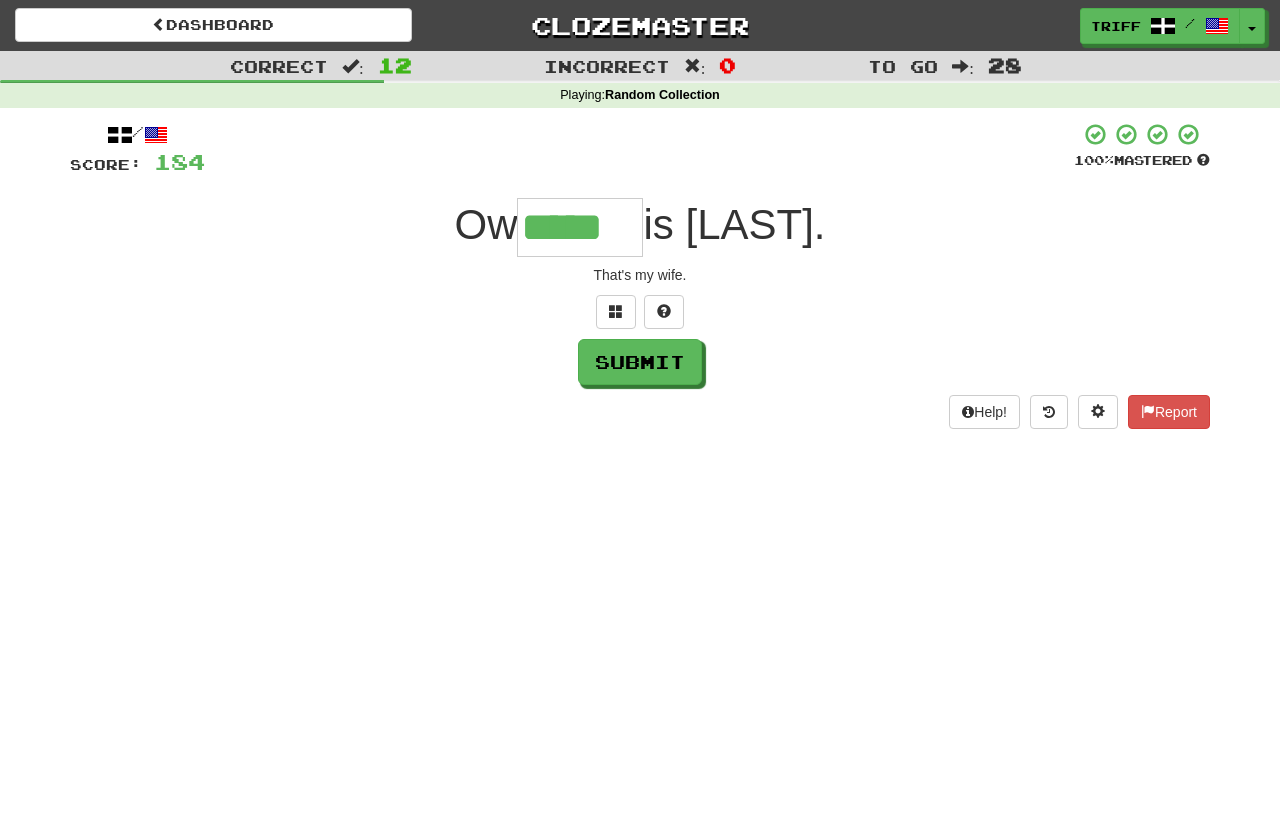 type on "*****" 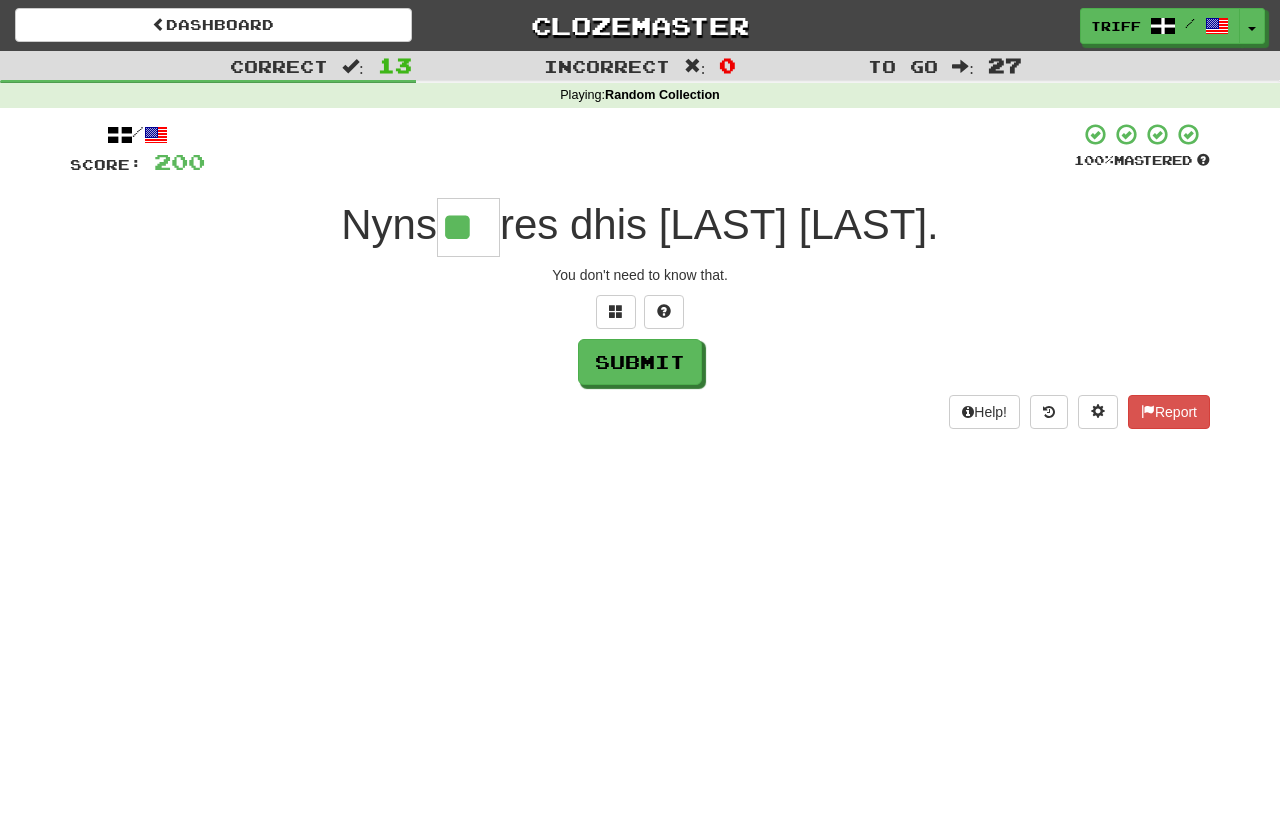 type on "**" 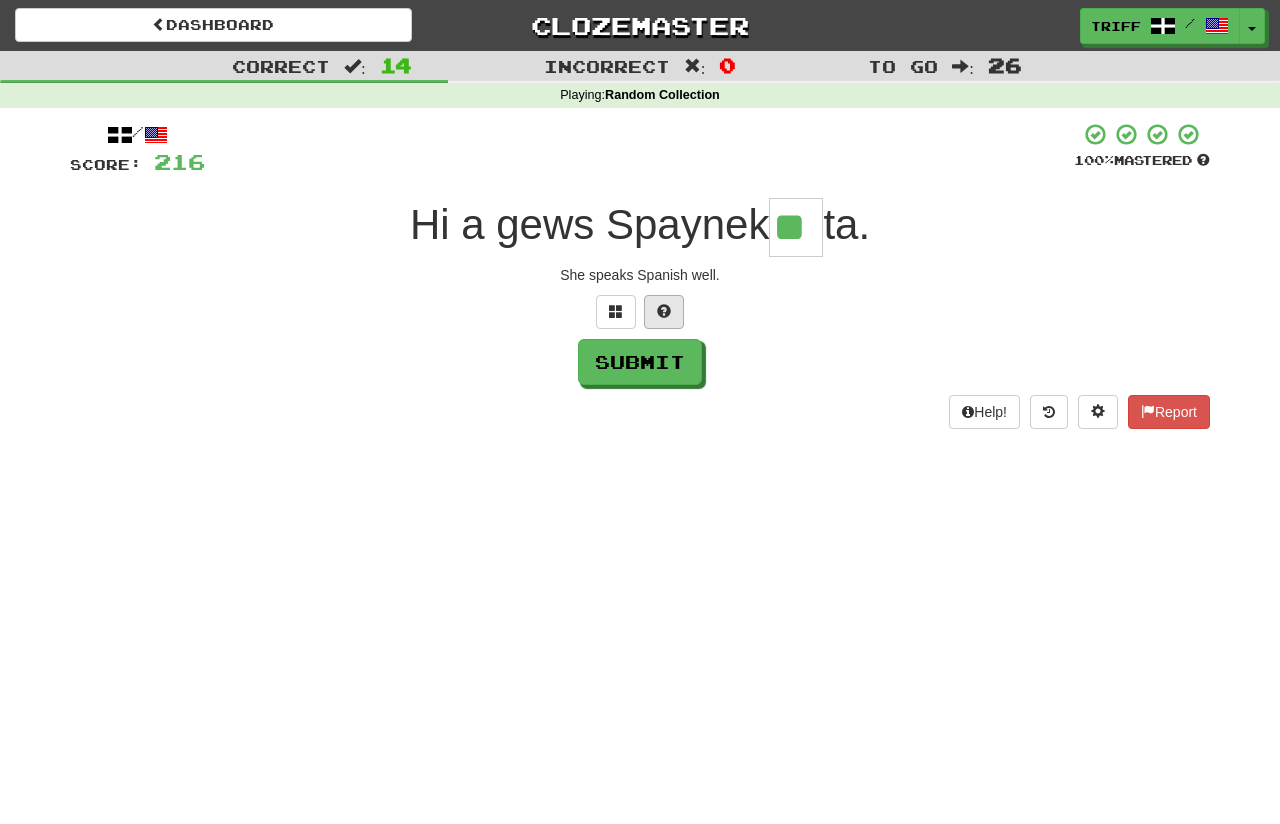 type on "**" 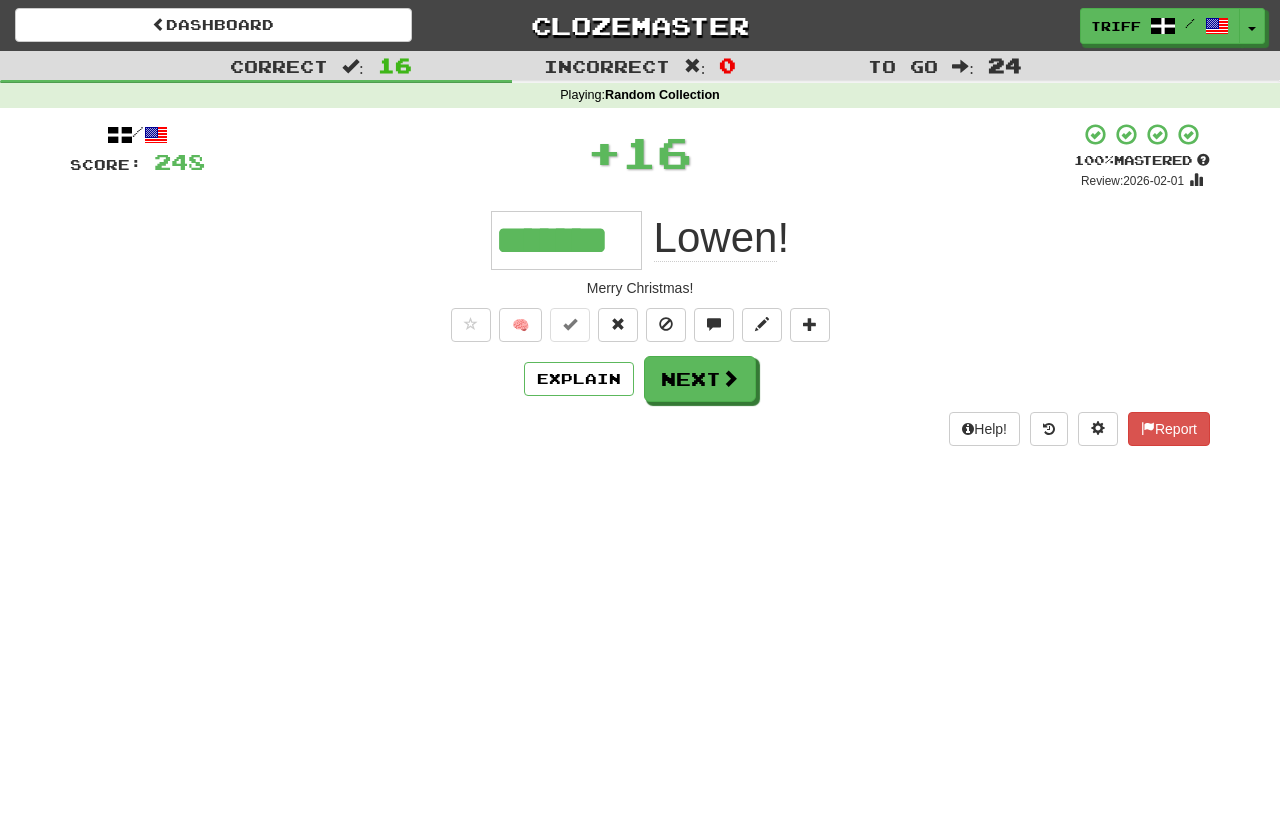 type on "*******" 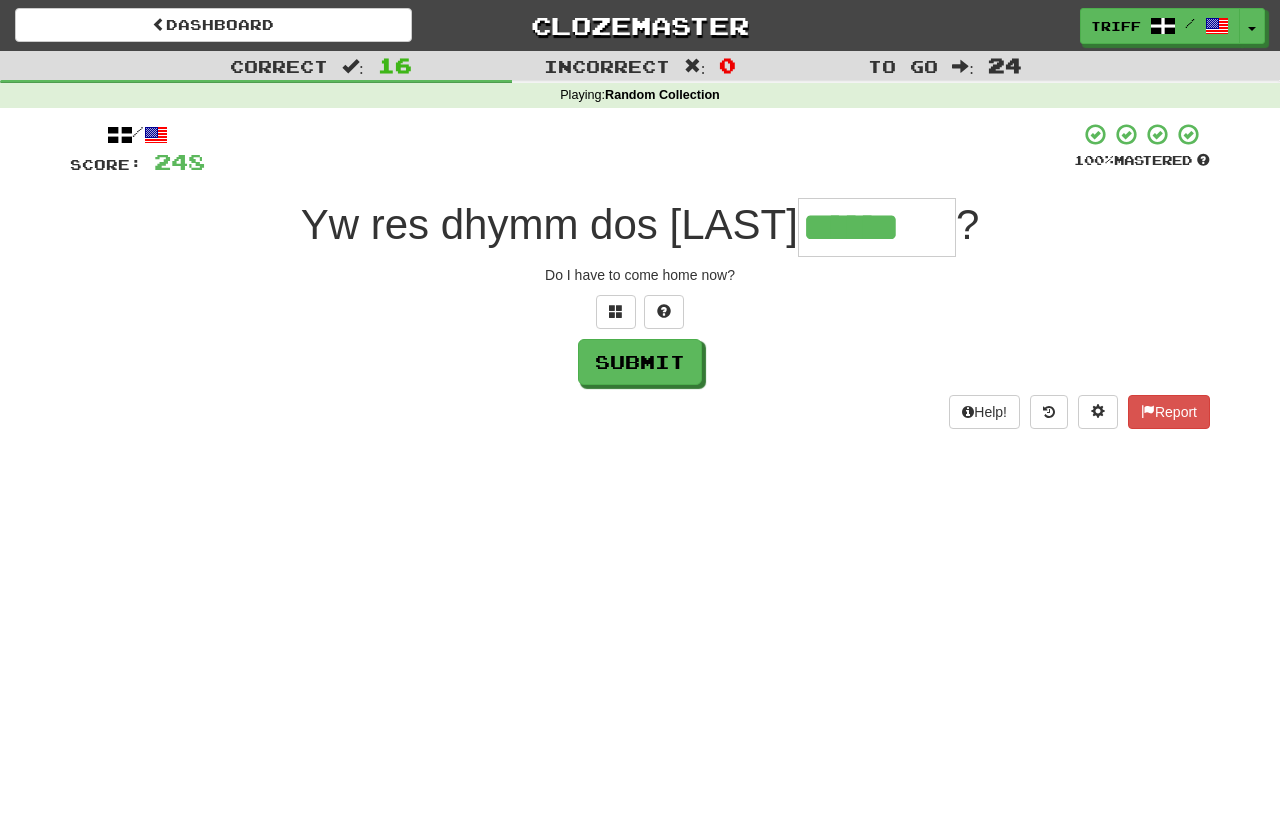 type on "******" 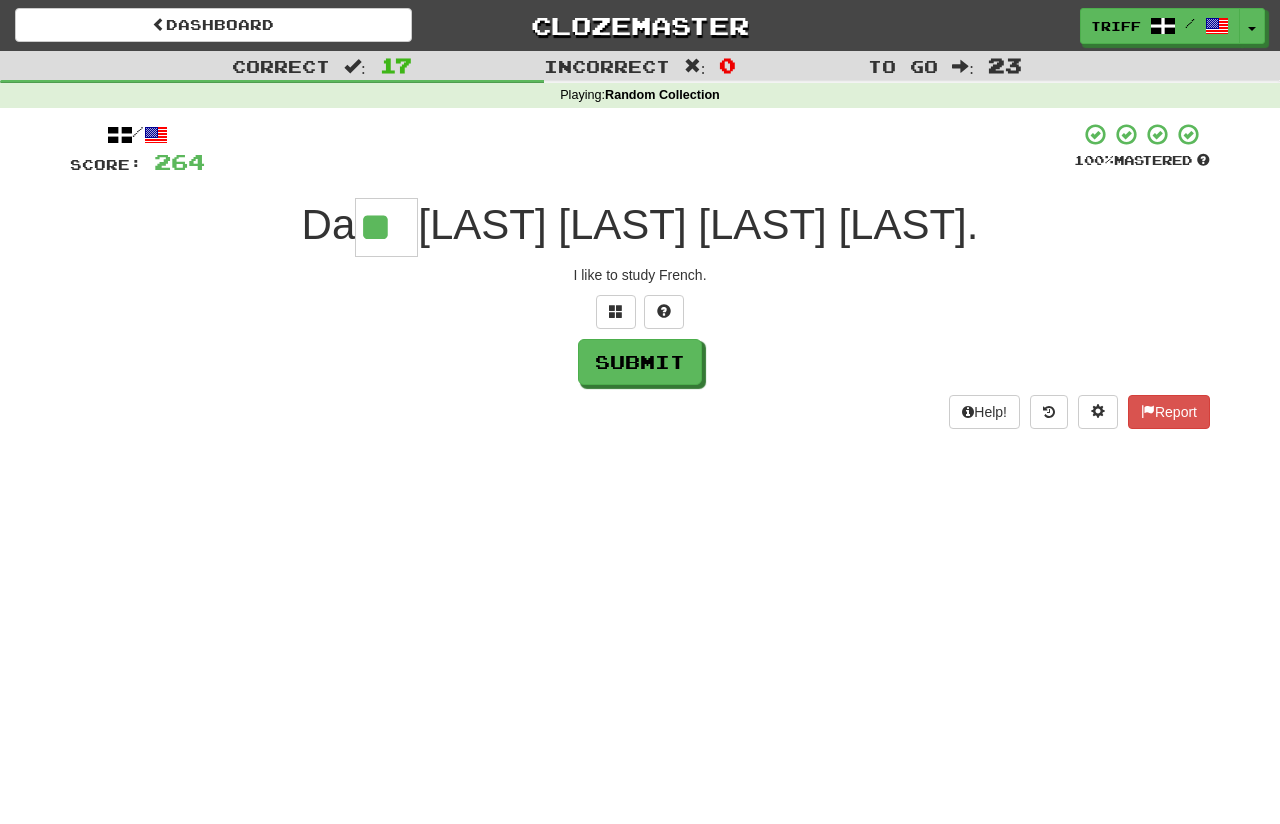 type on "**" 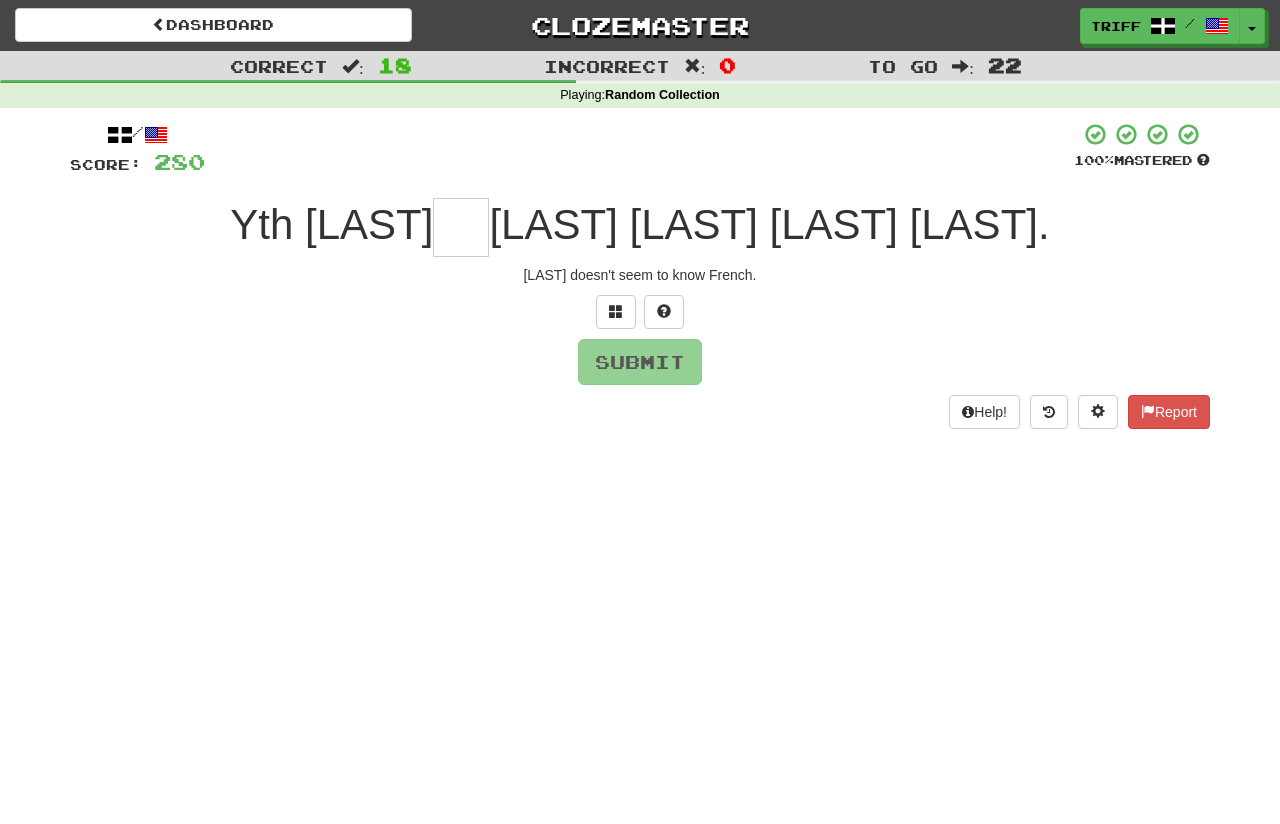 type on "*" 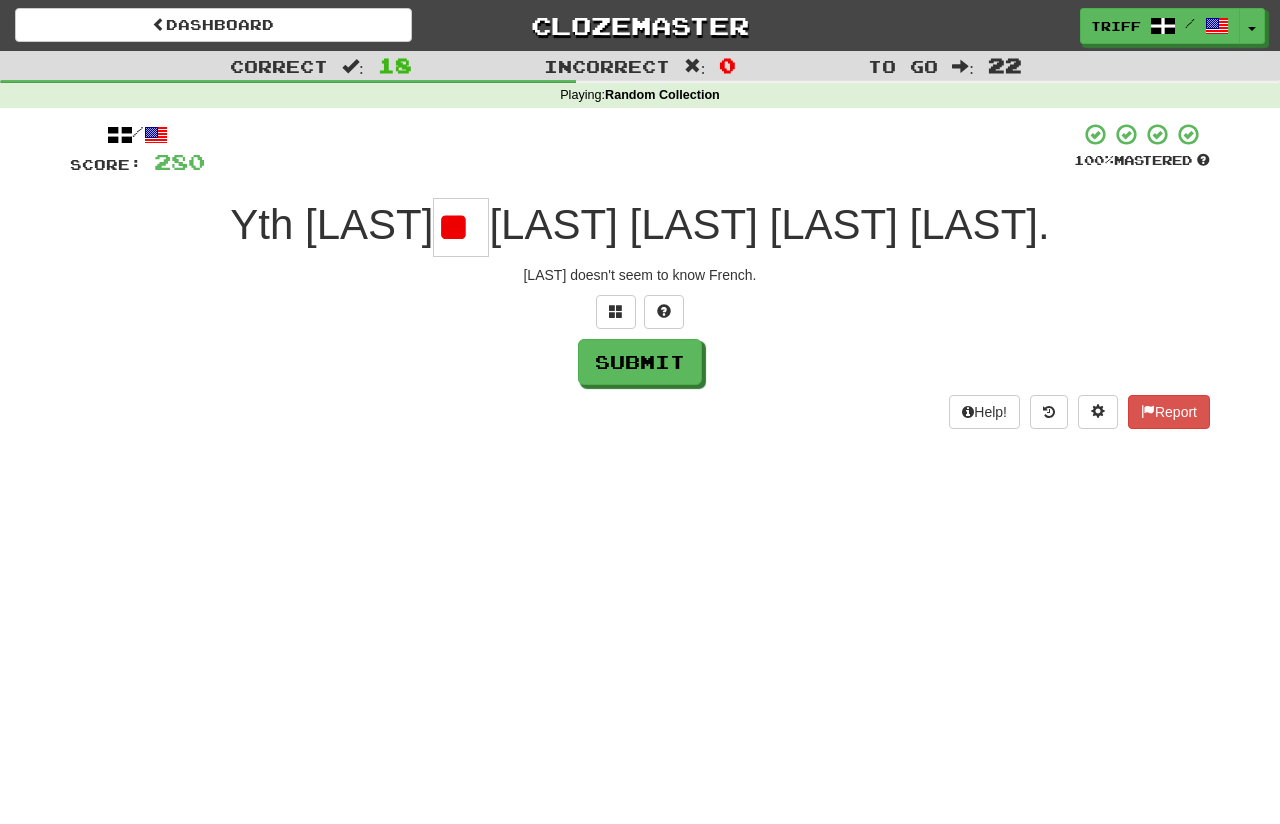 type on "*" 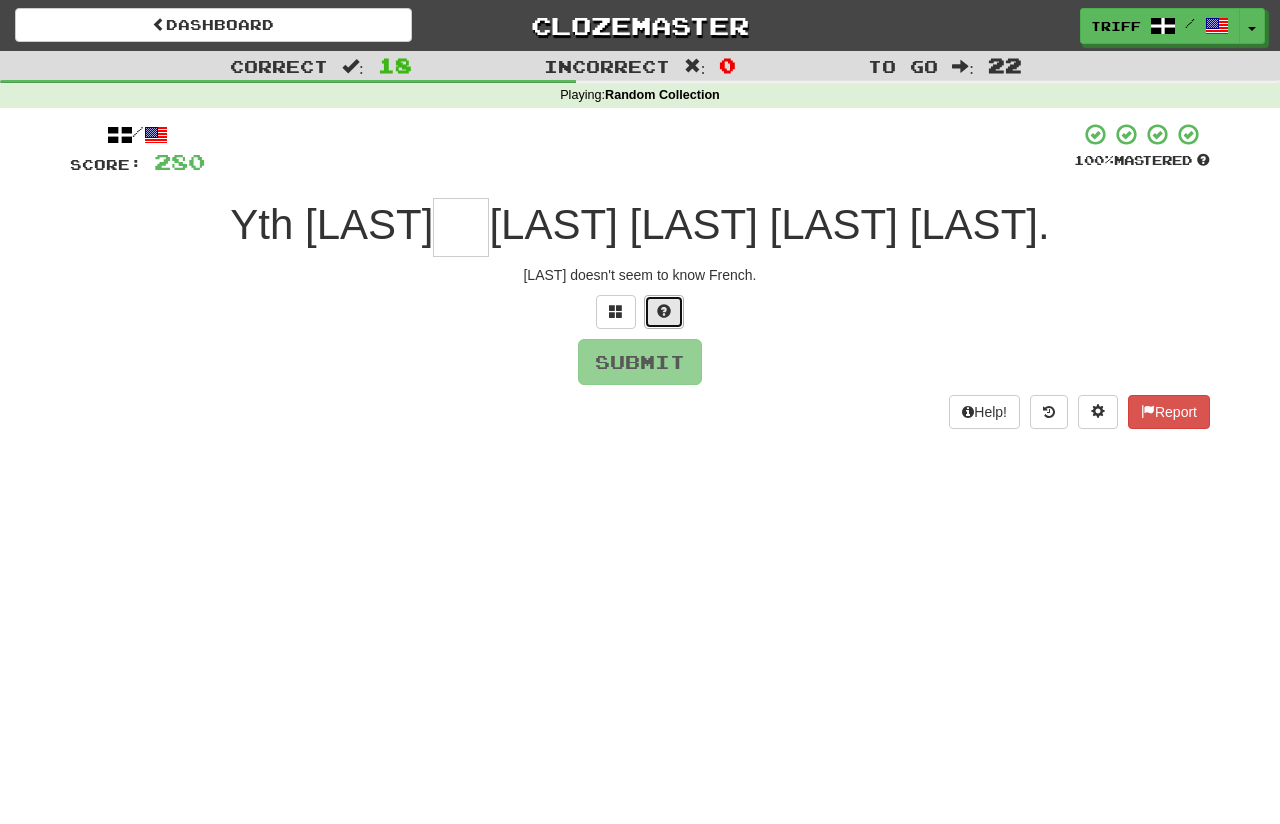 click at bounding box center (664, 312) 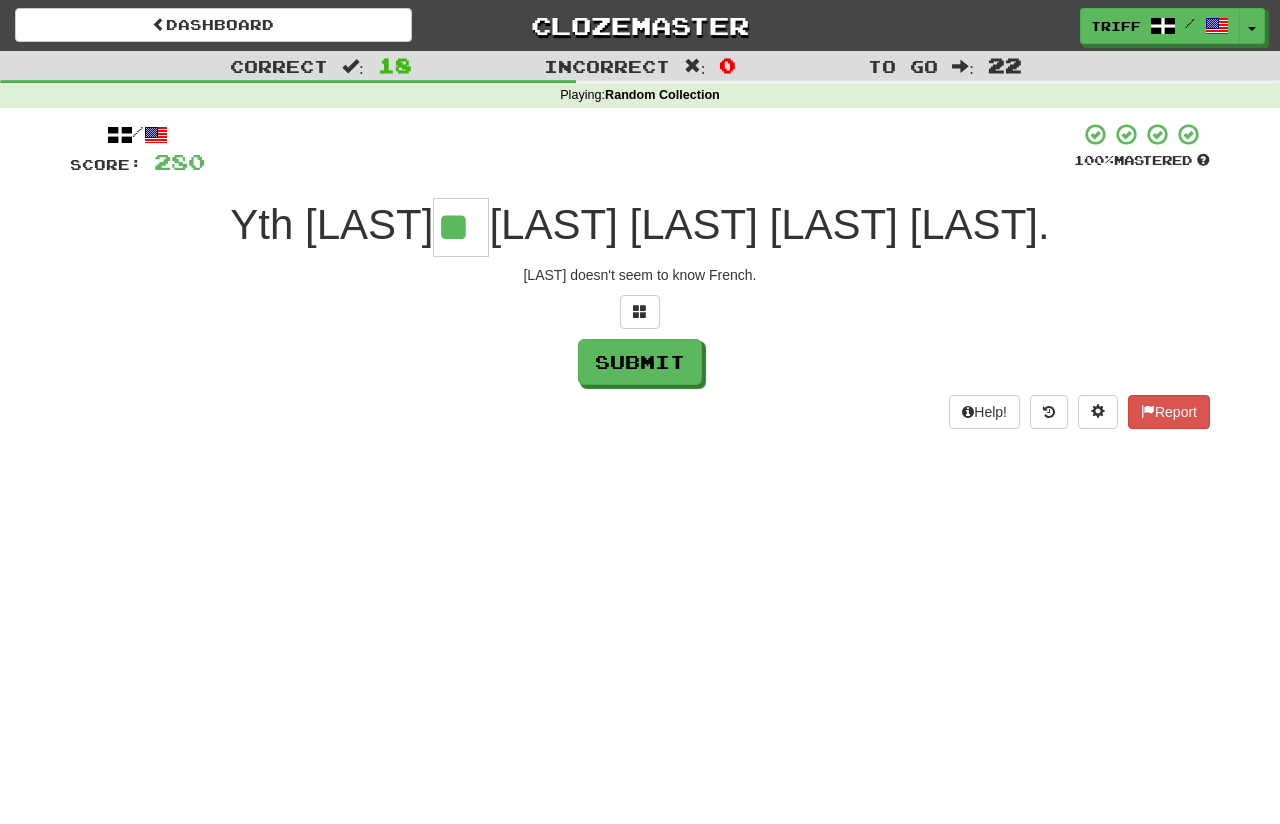 type on "**" 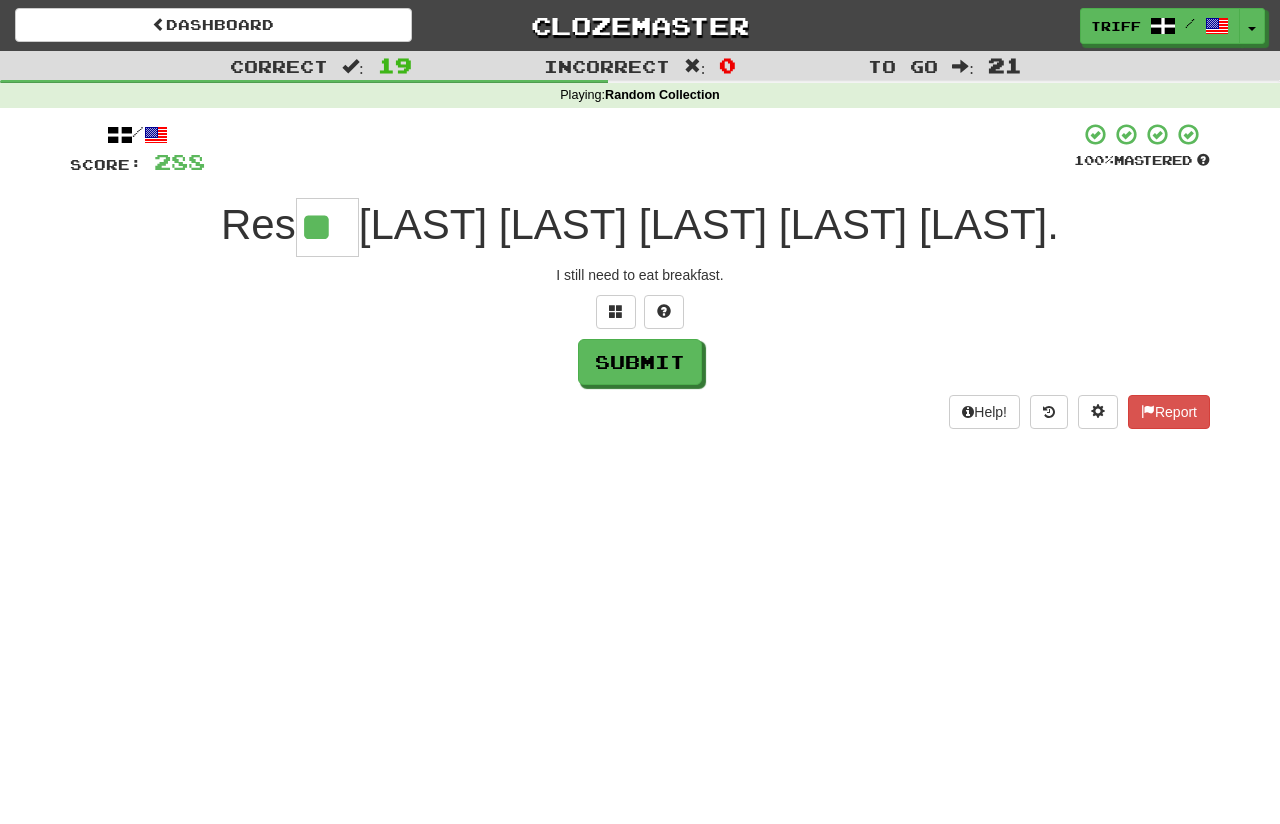 type on "**" 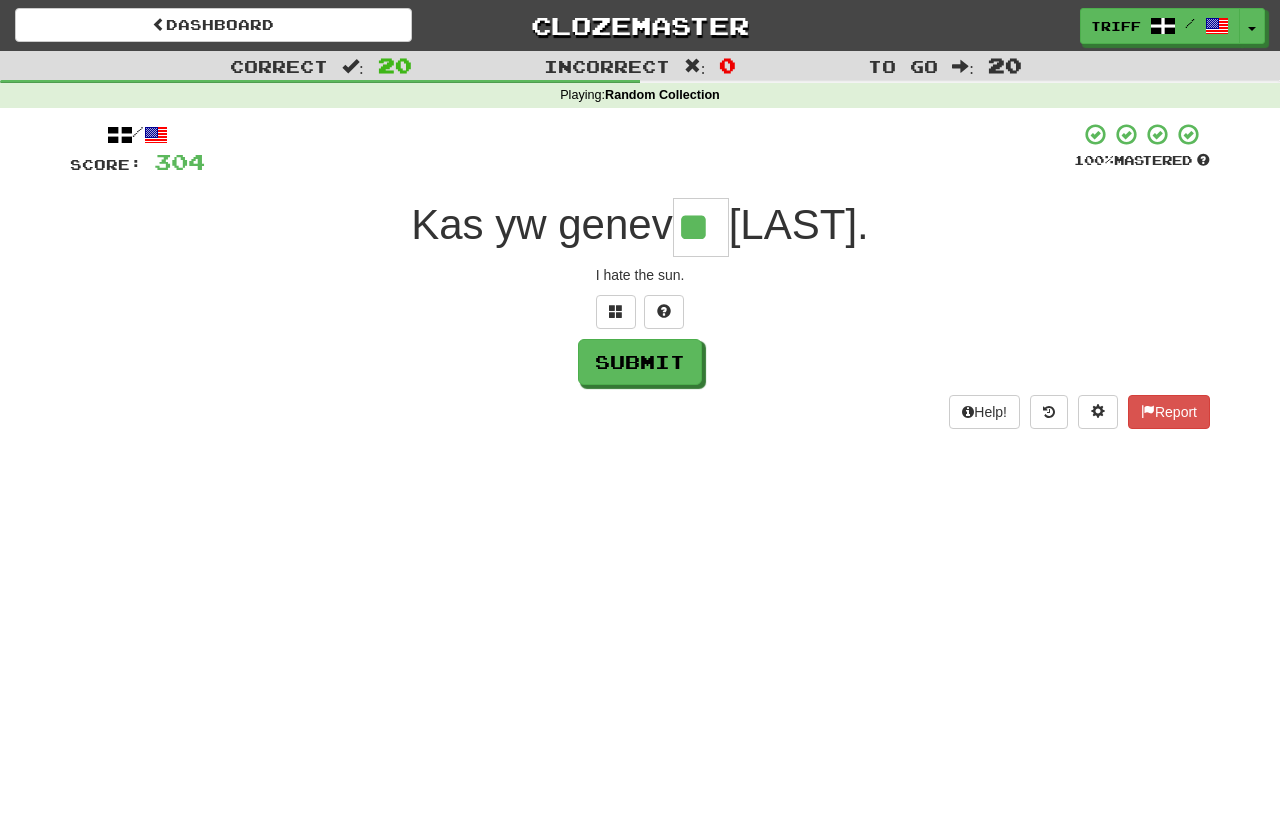 type on "**" 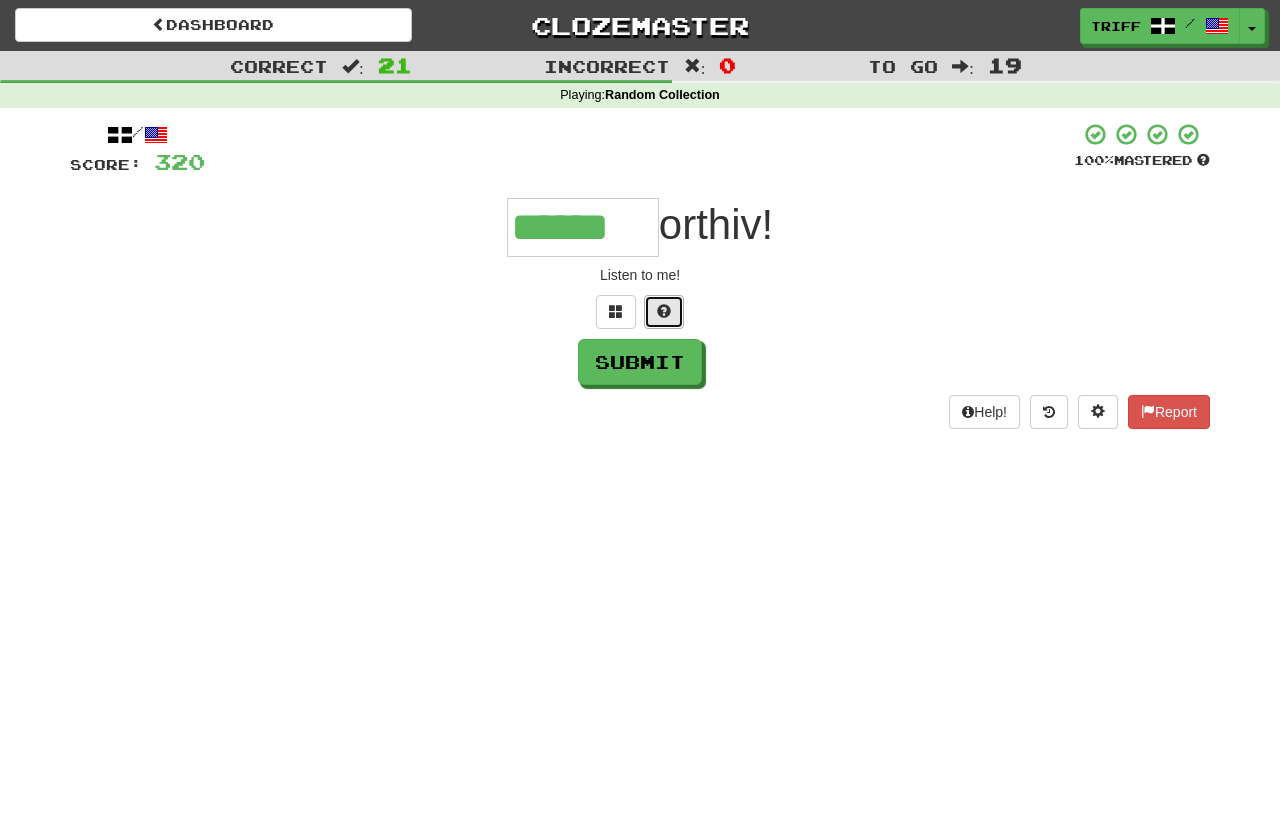 click at bounding box center [664, 311] 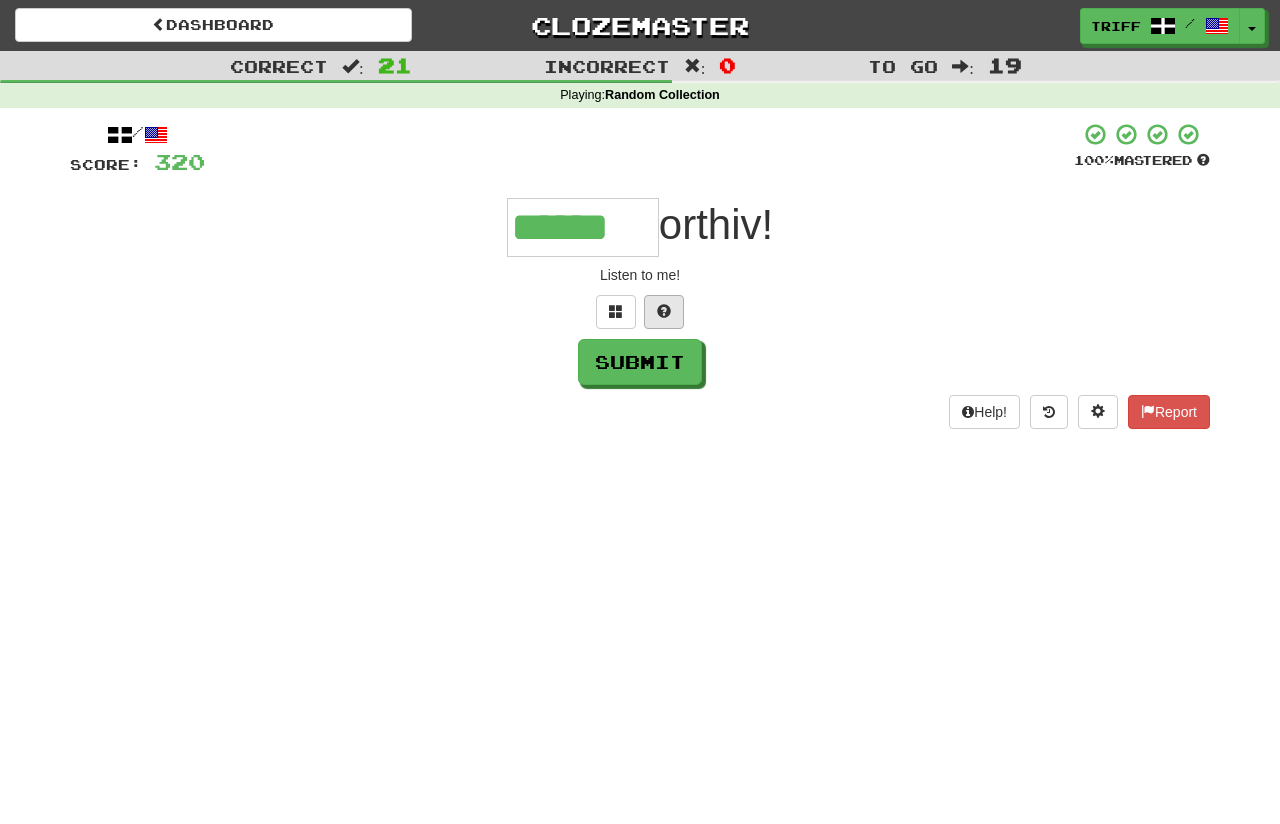 type on "******" 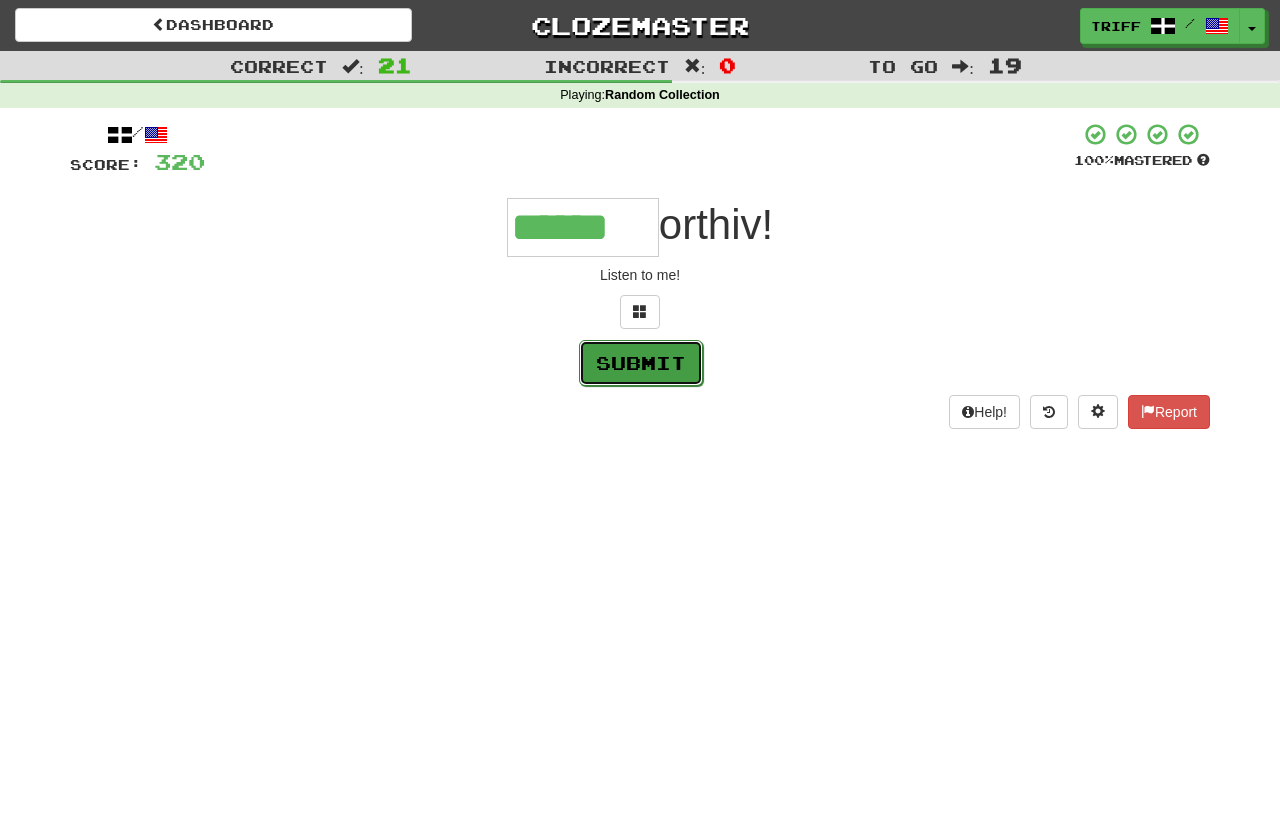 click on "Submit" at bounding box center [641, 363] 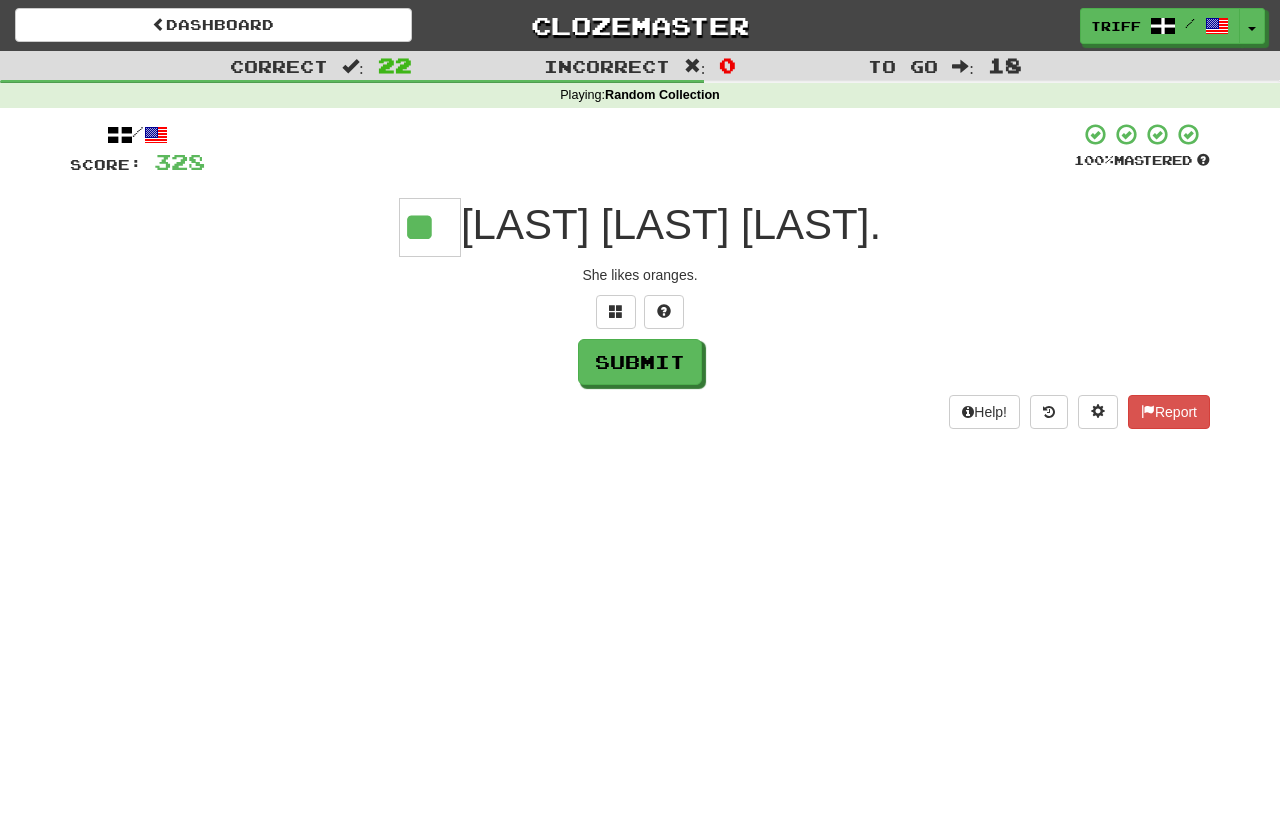 type on "**" 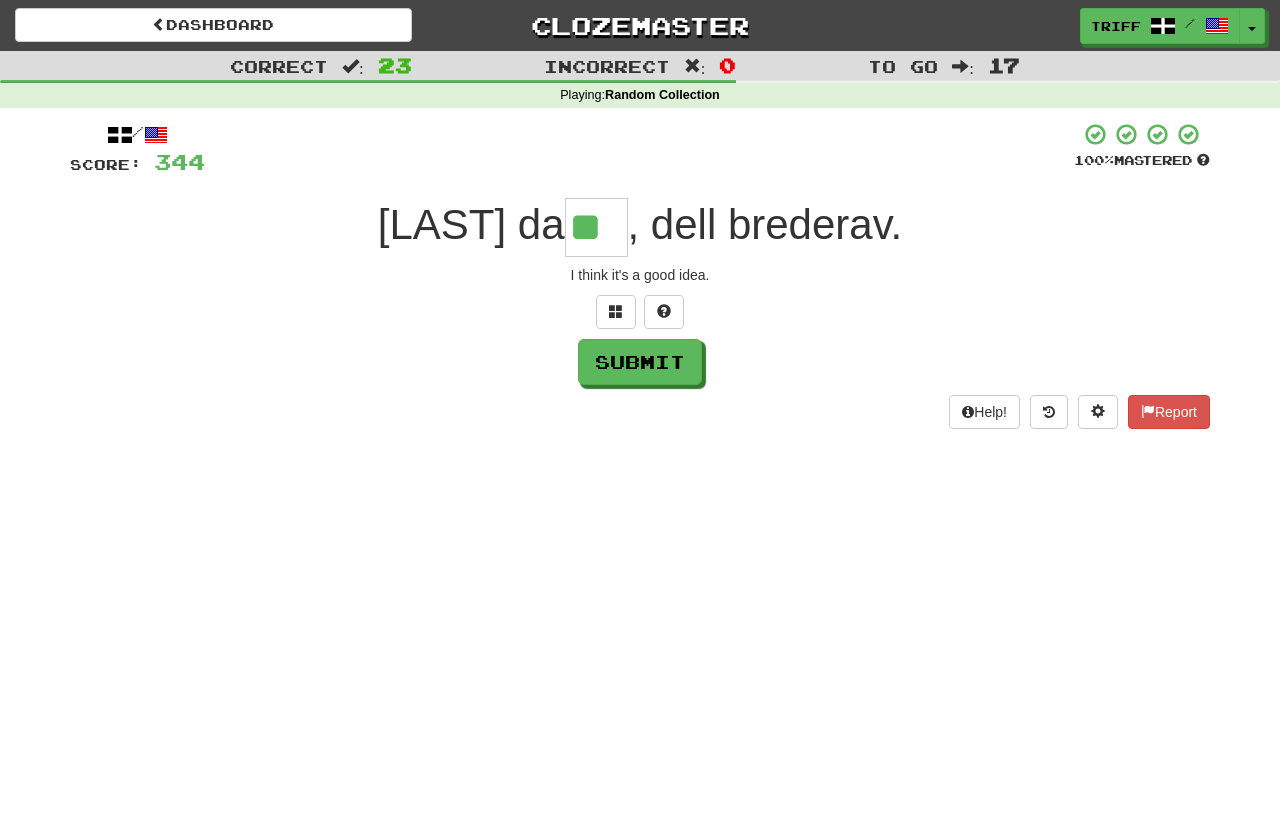 type on "**" 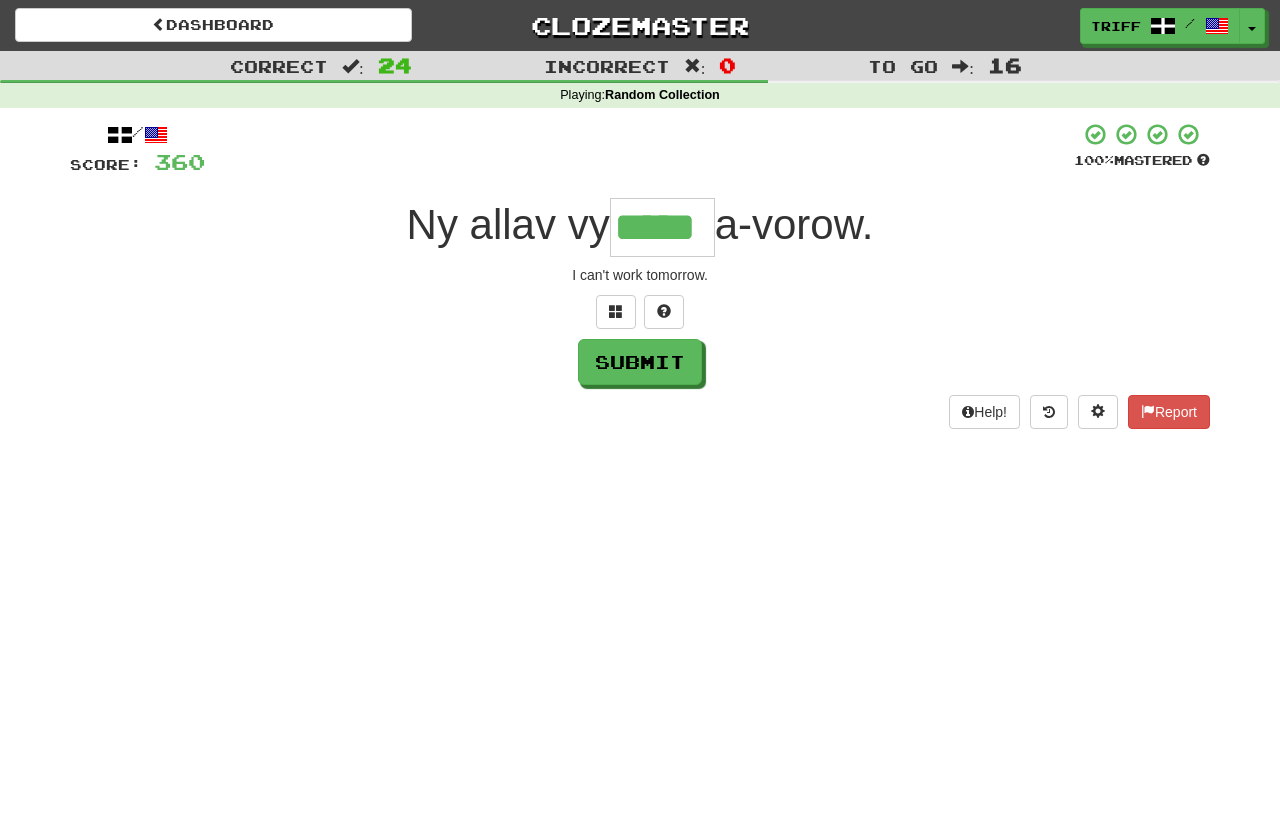 type on "*****" 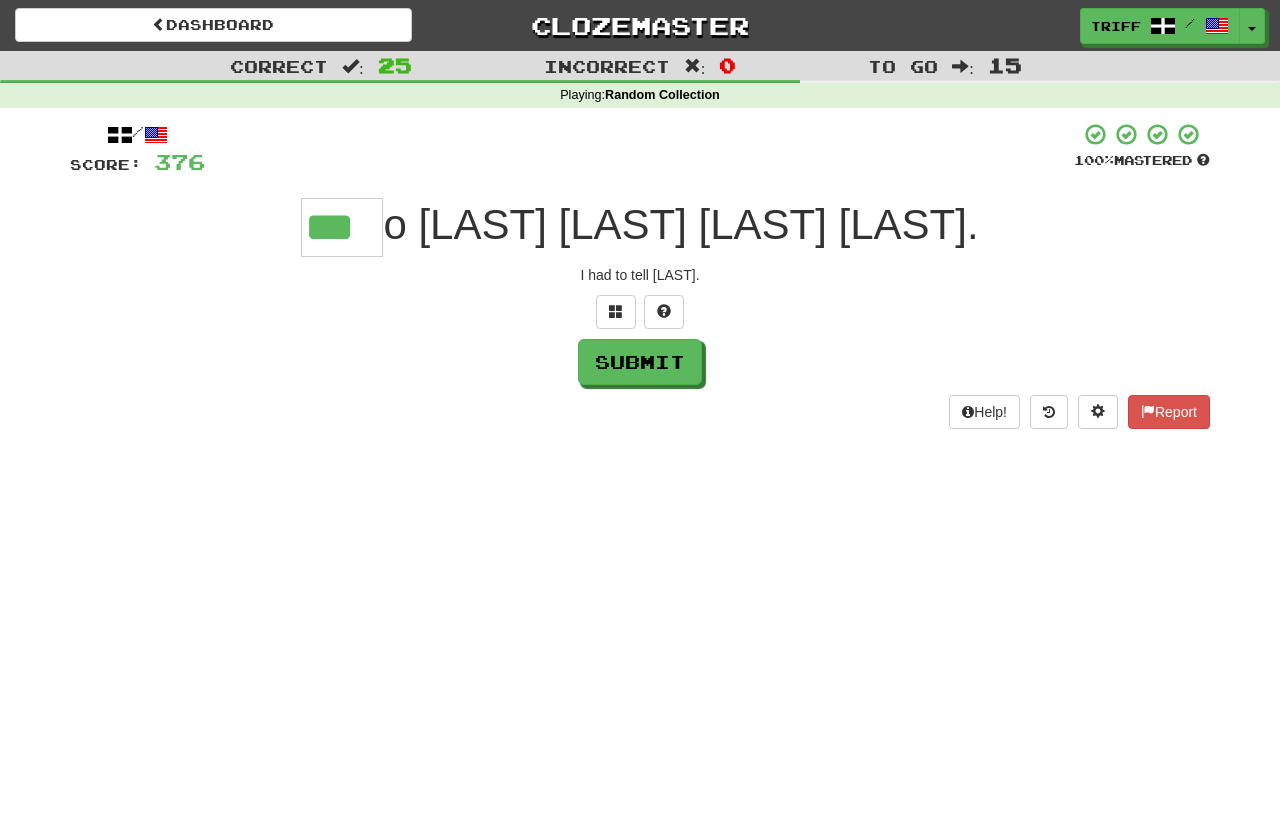 type on "***" 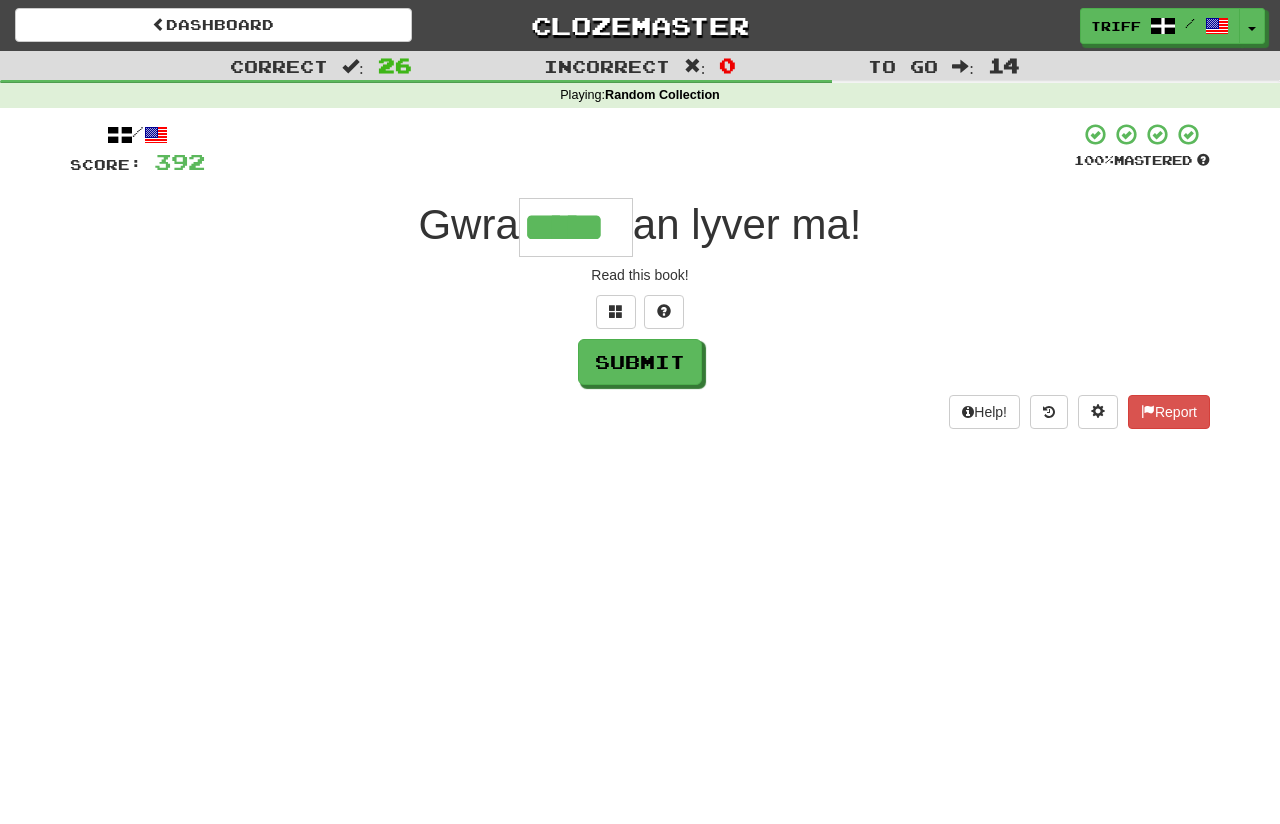 type on "*****" 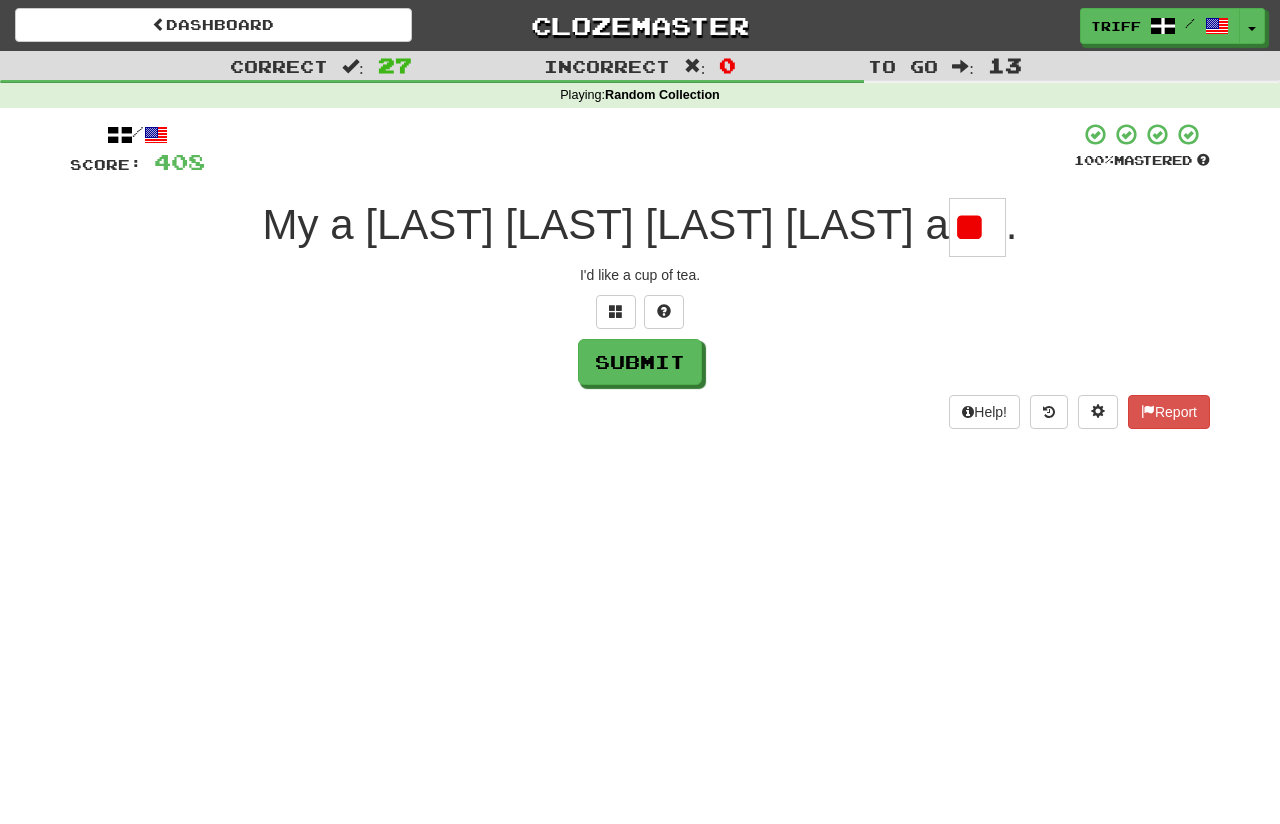 type on "*" 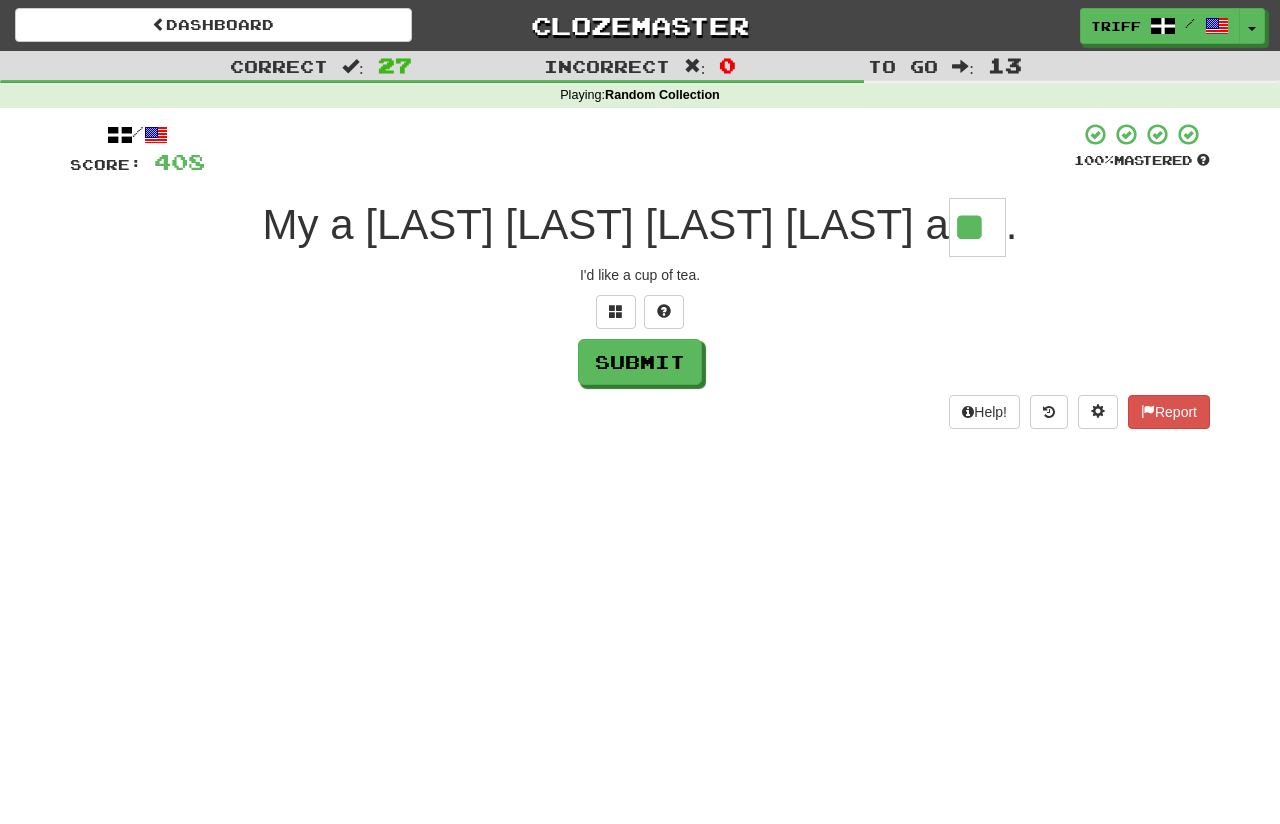 type on "**" 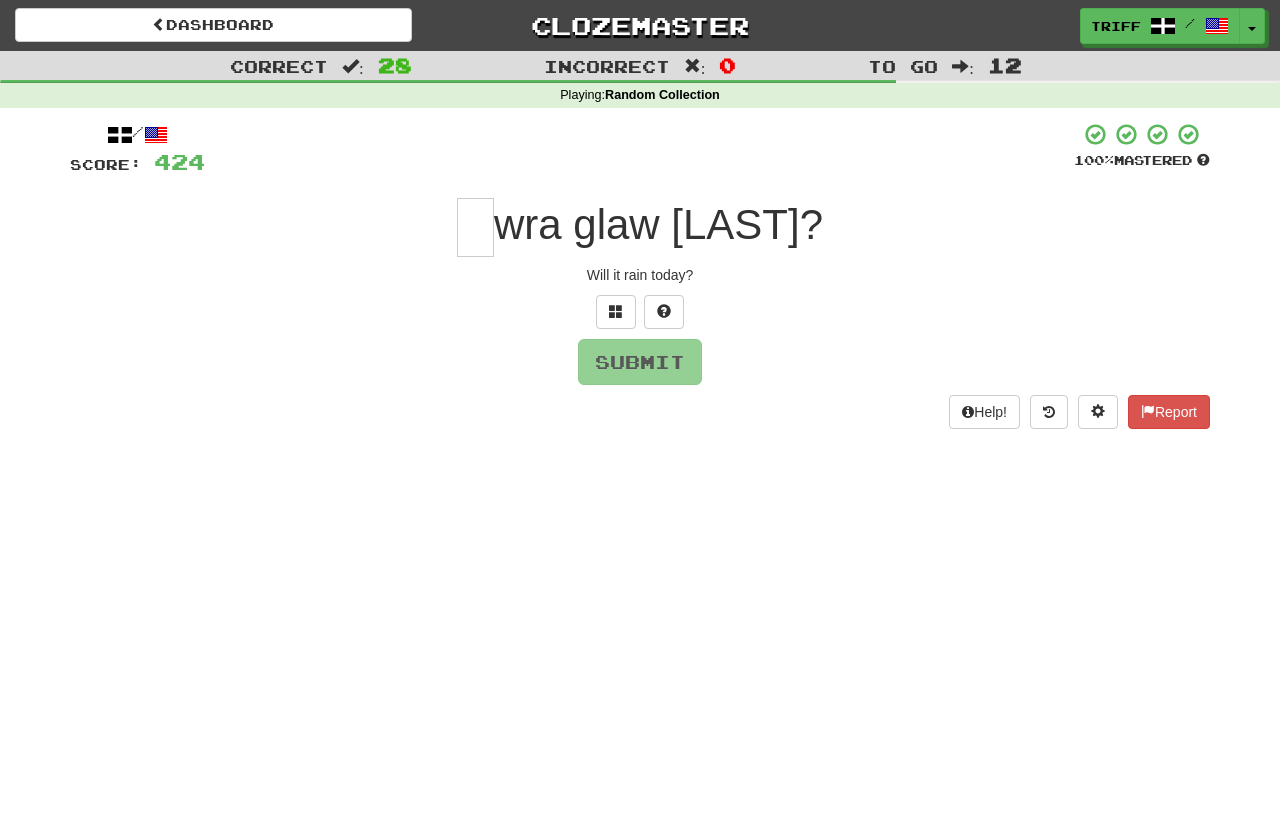 type on "*" 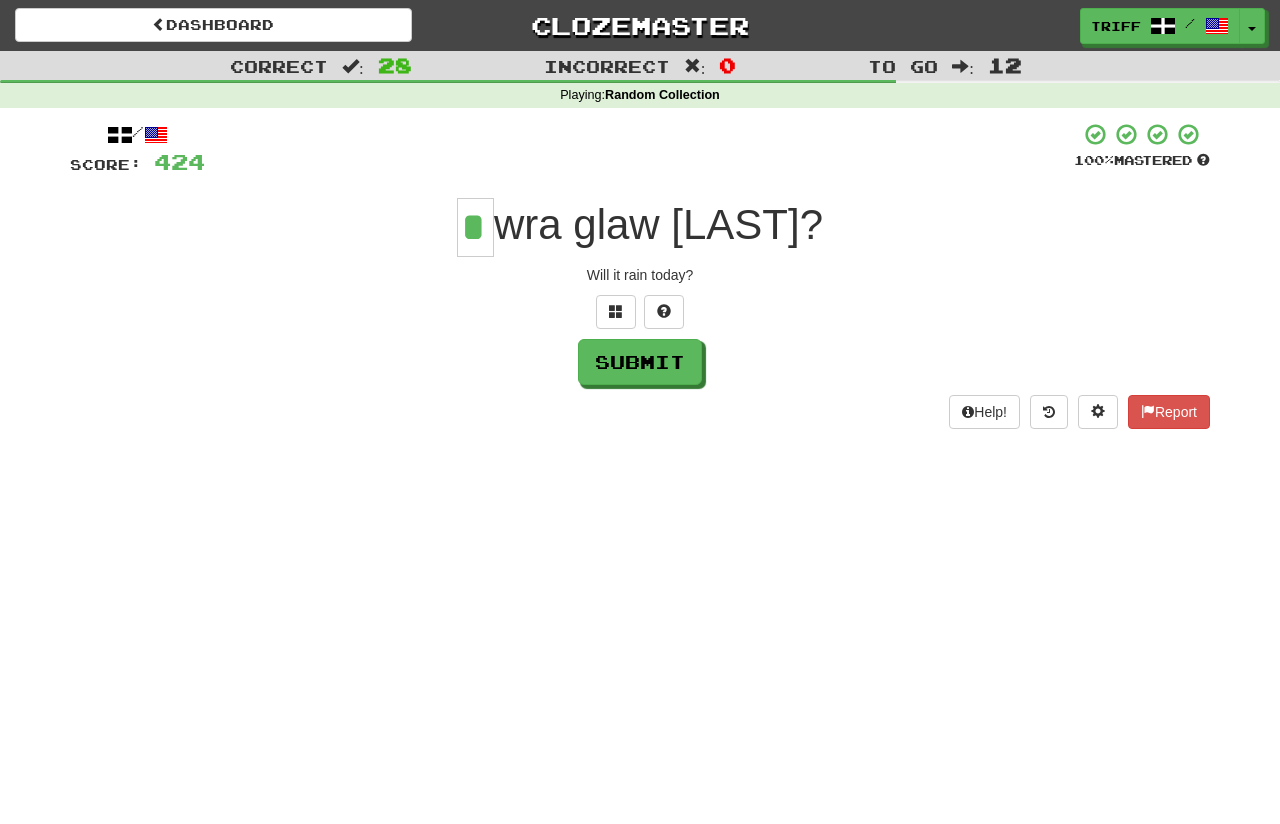 type on "*" 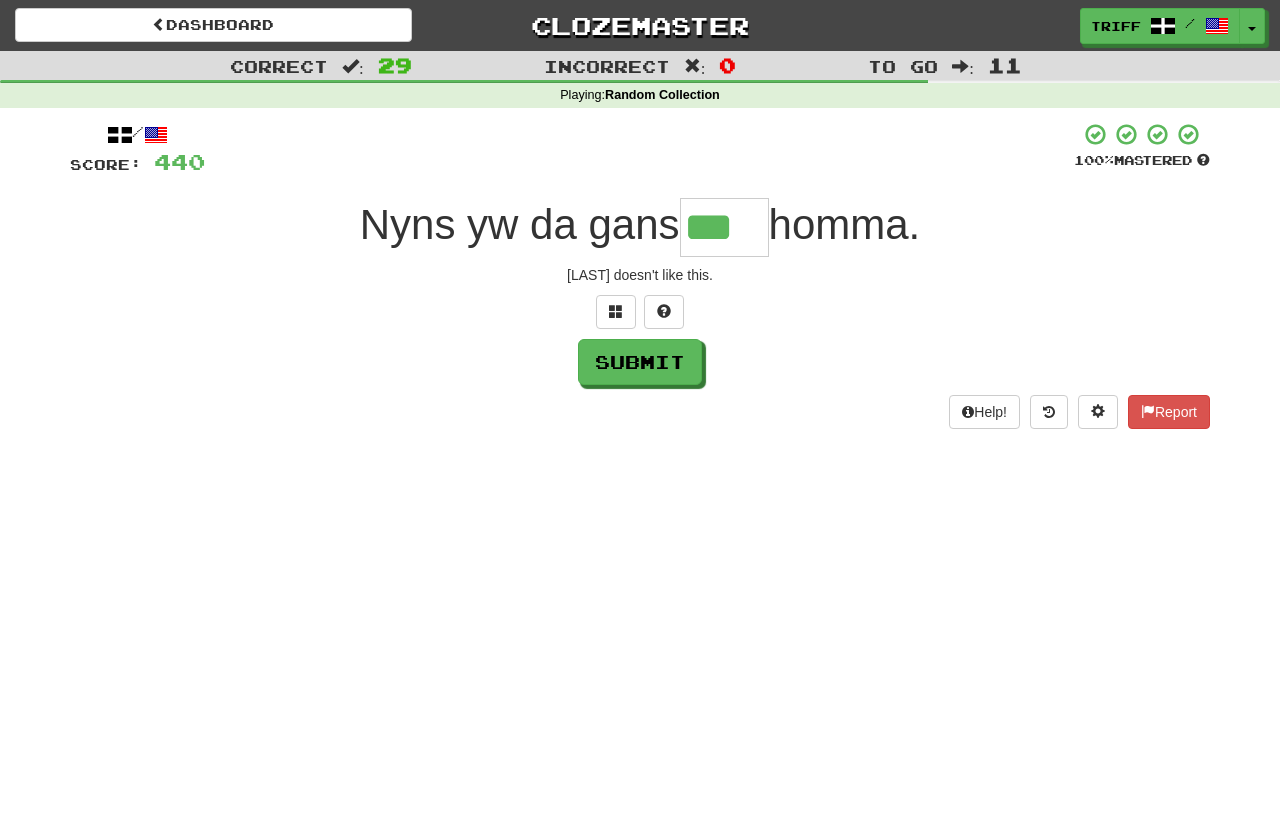 type on "***" 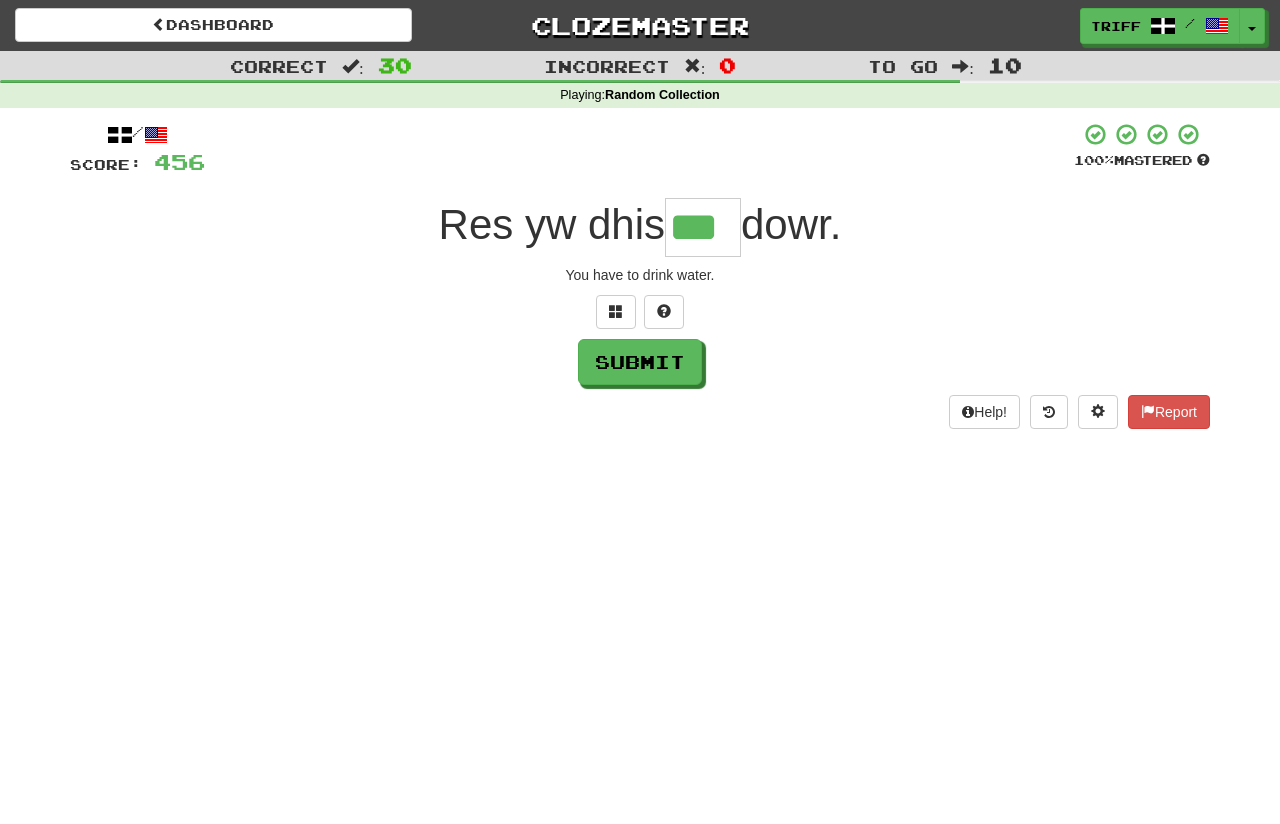 type on "***" 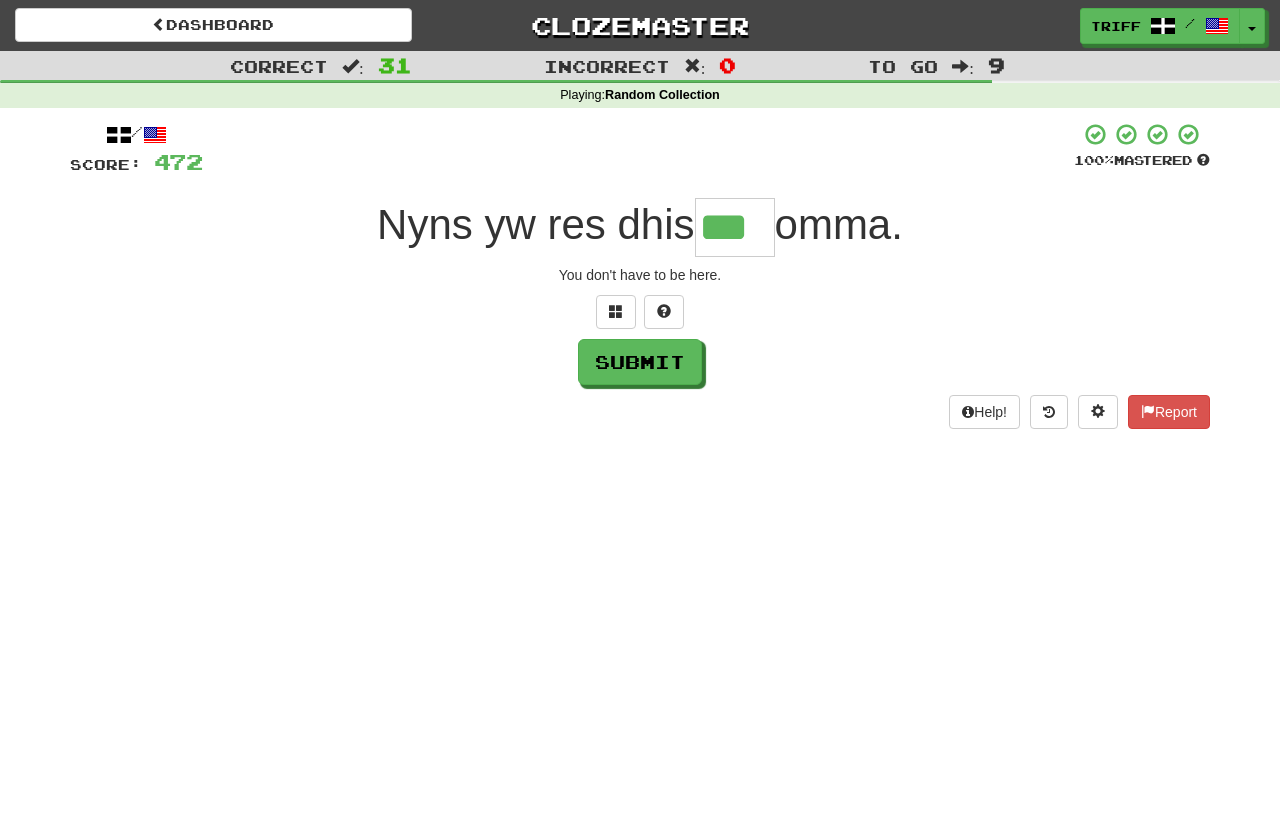 type on "***" 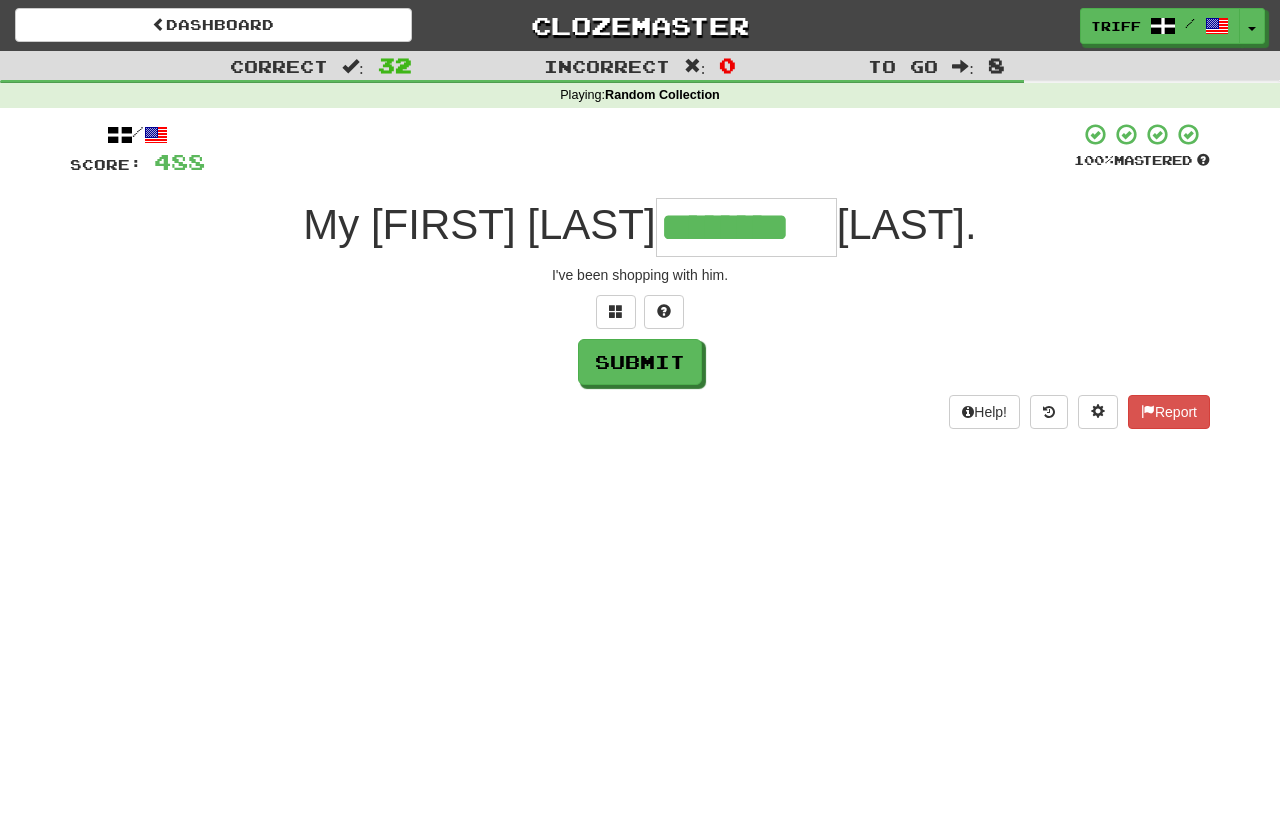 type on "********" 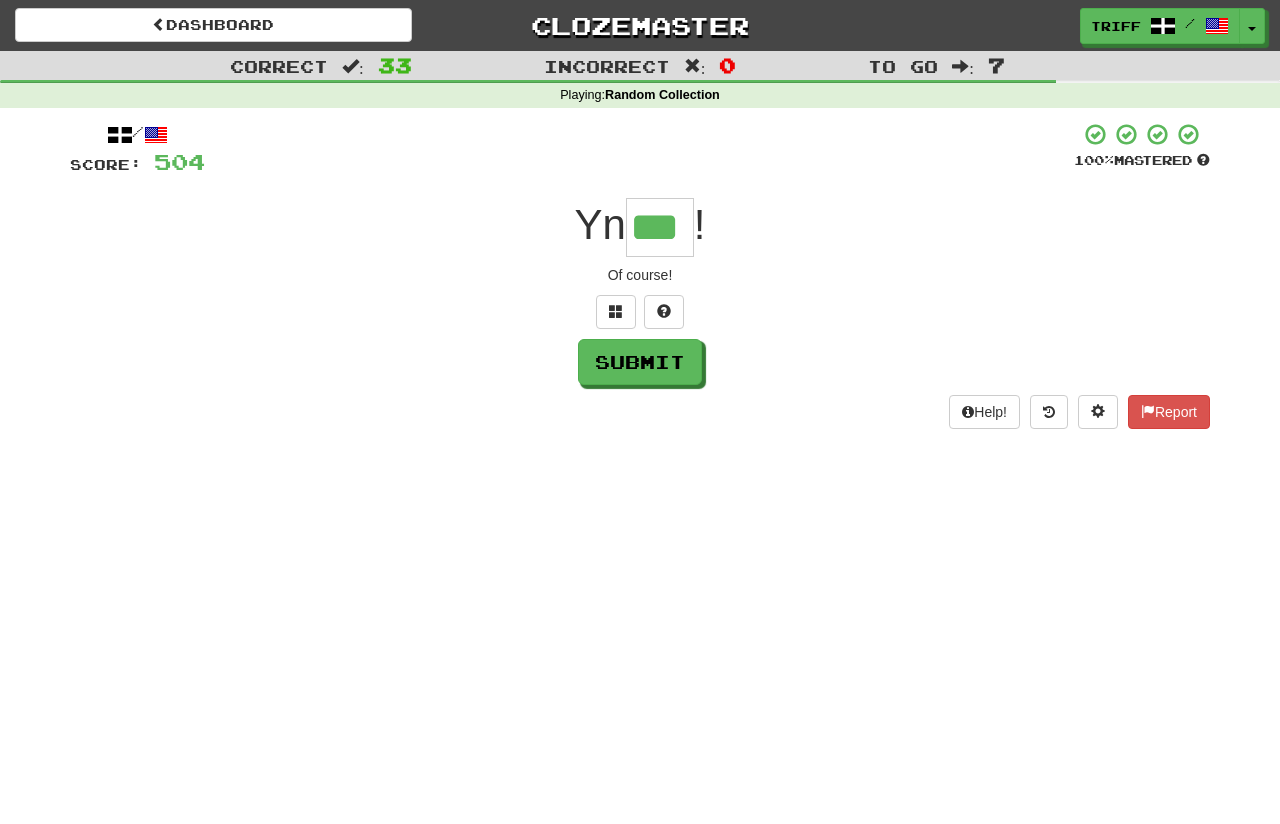 type on "***" 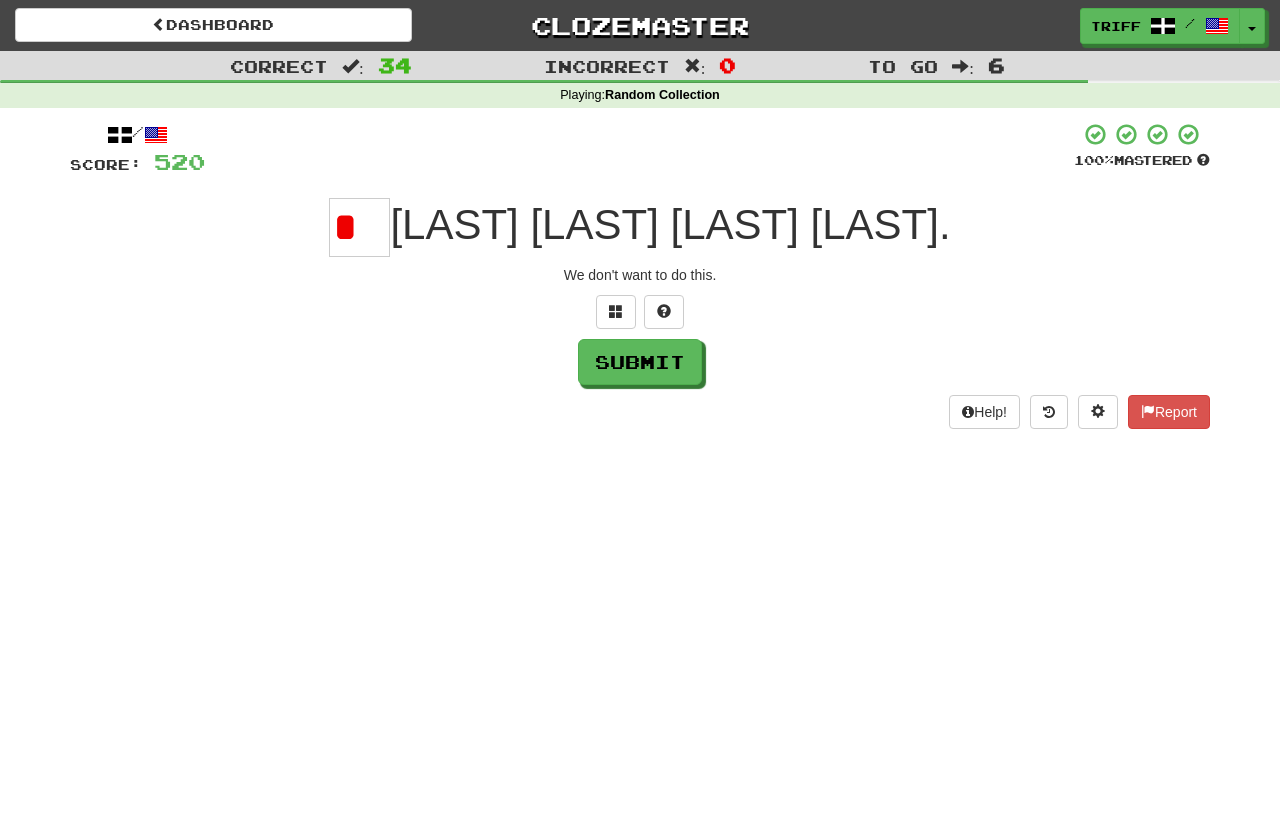 scroll, scrollTop: 0, scrollLeft: 0, axis: both 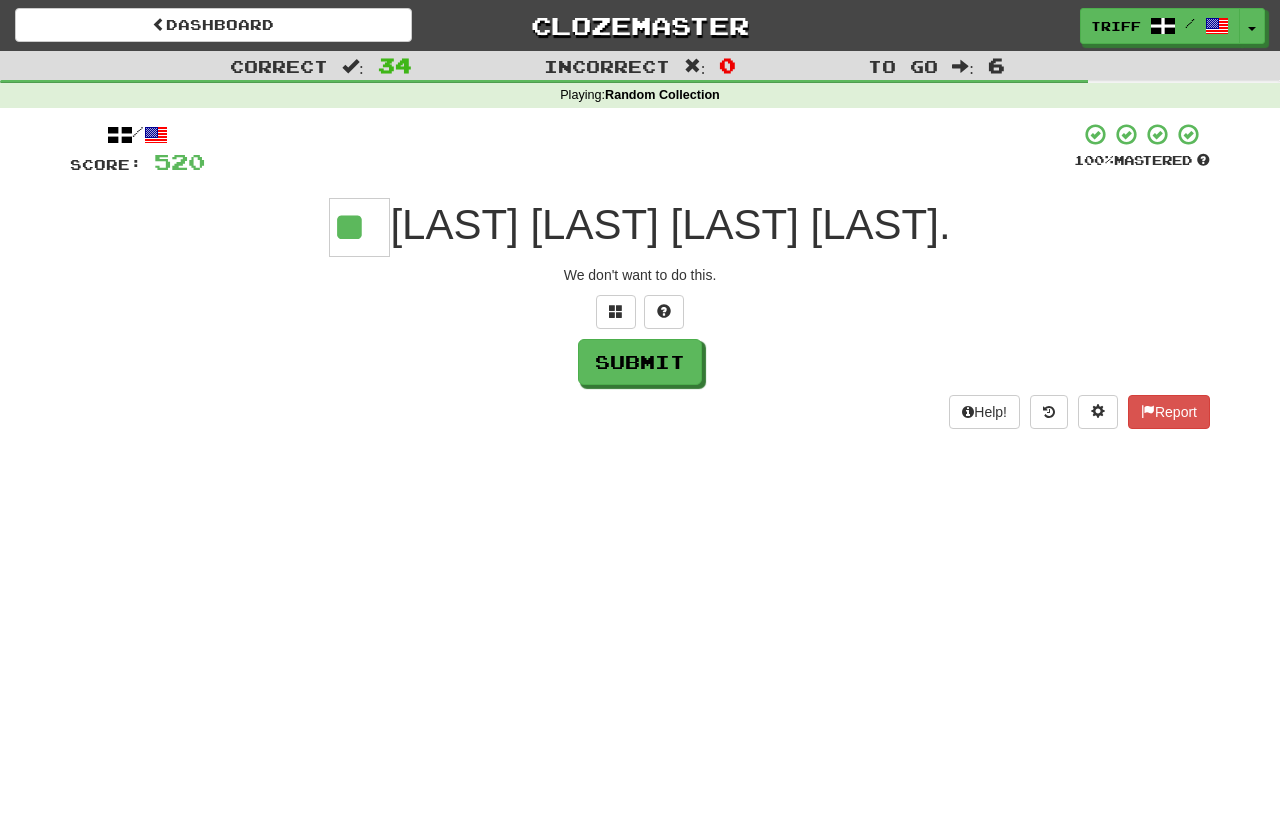 type on "**" 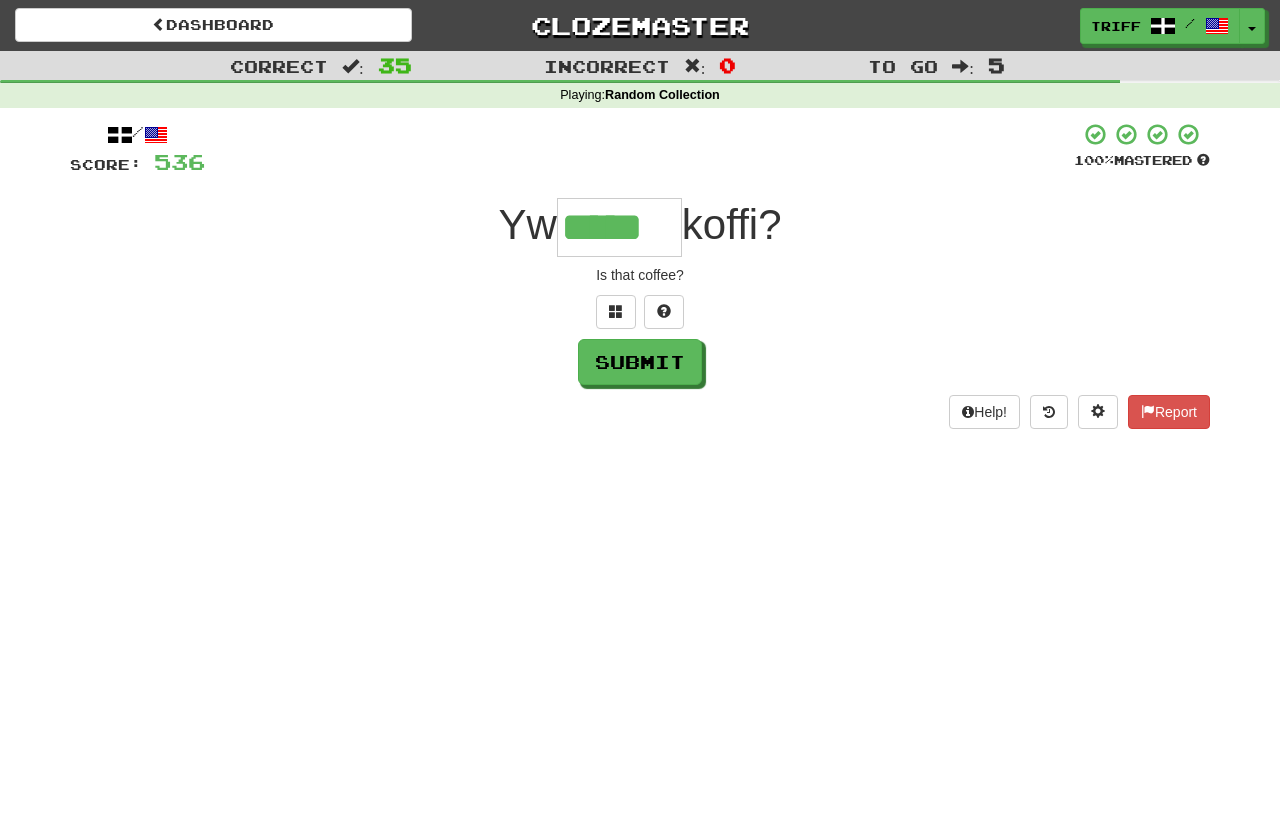 type on "*****" 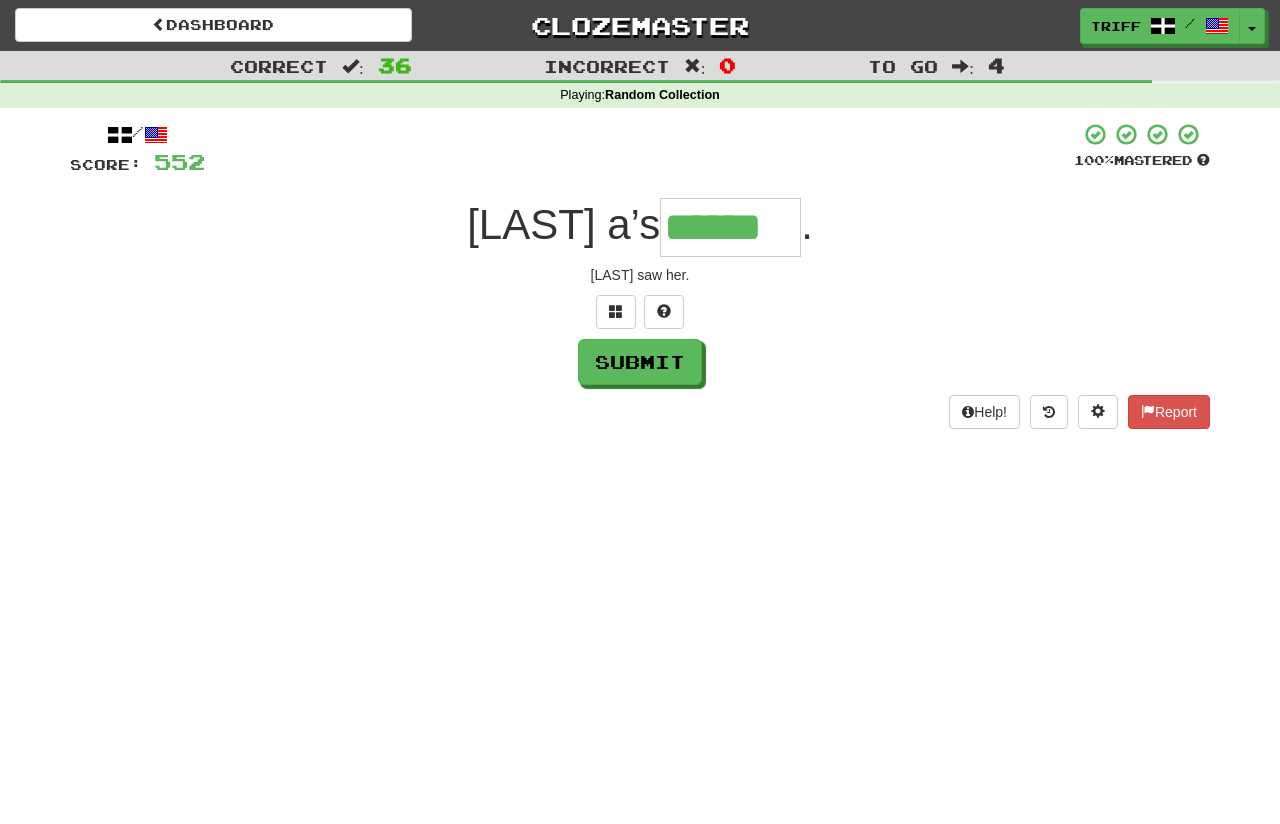 type on "******" 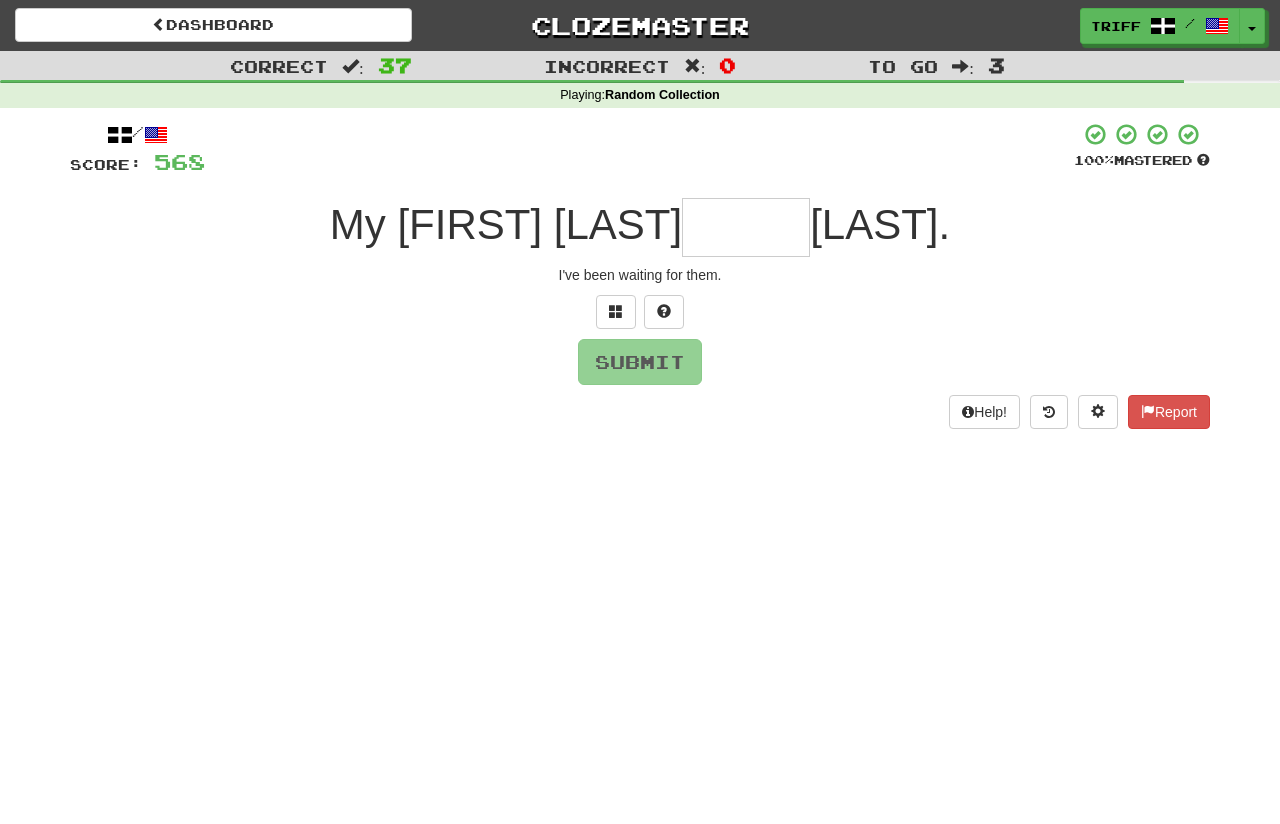 type on "*" 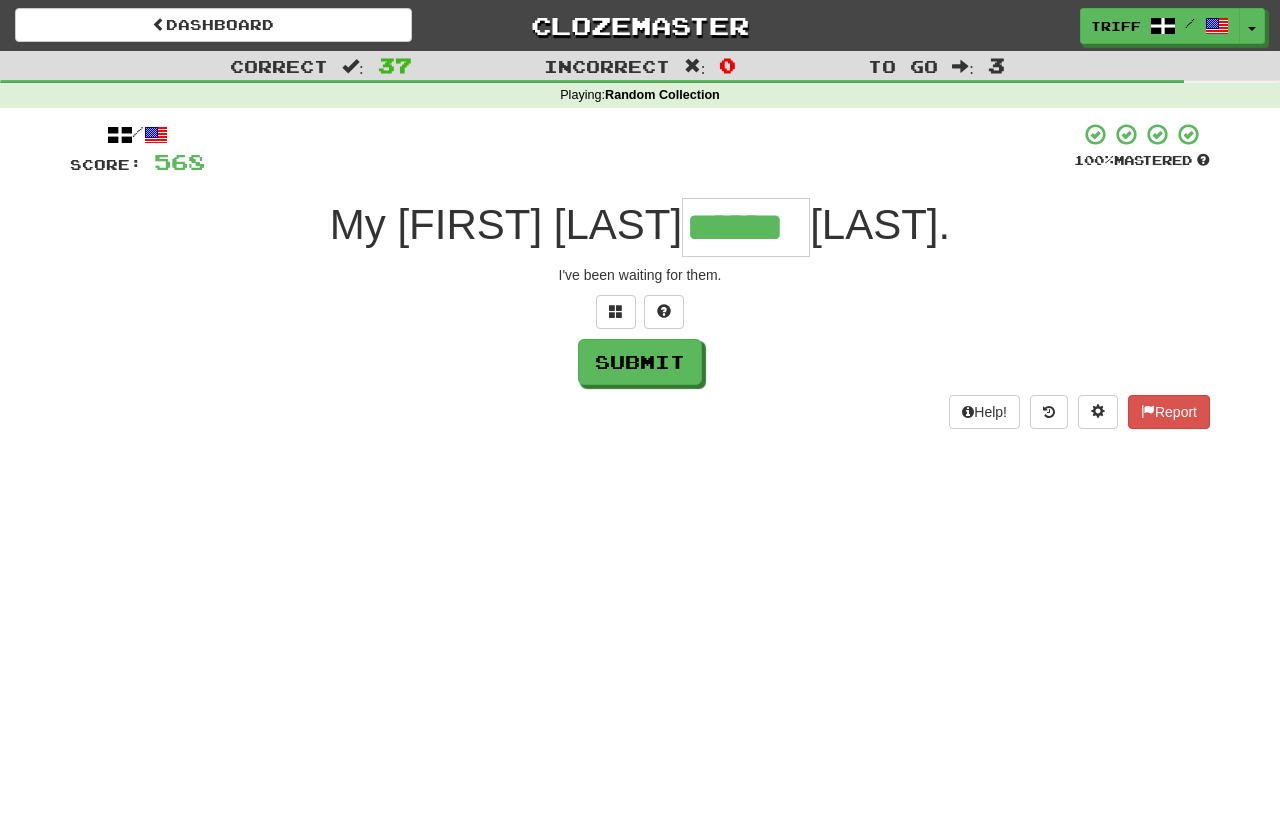 type on "******" 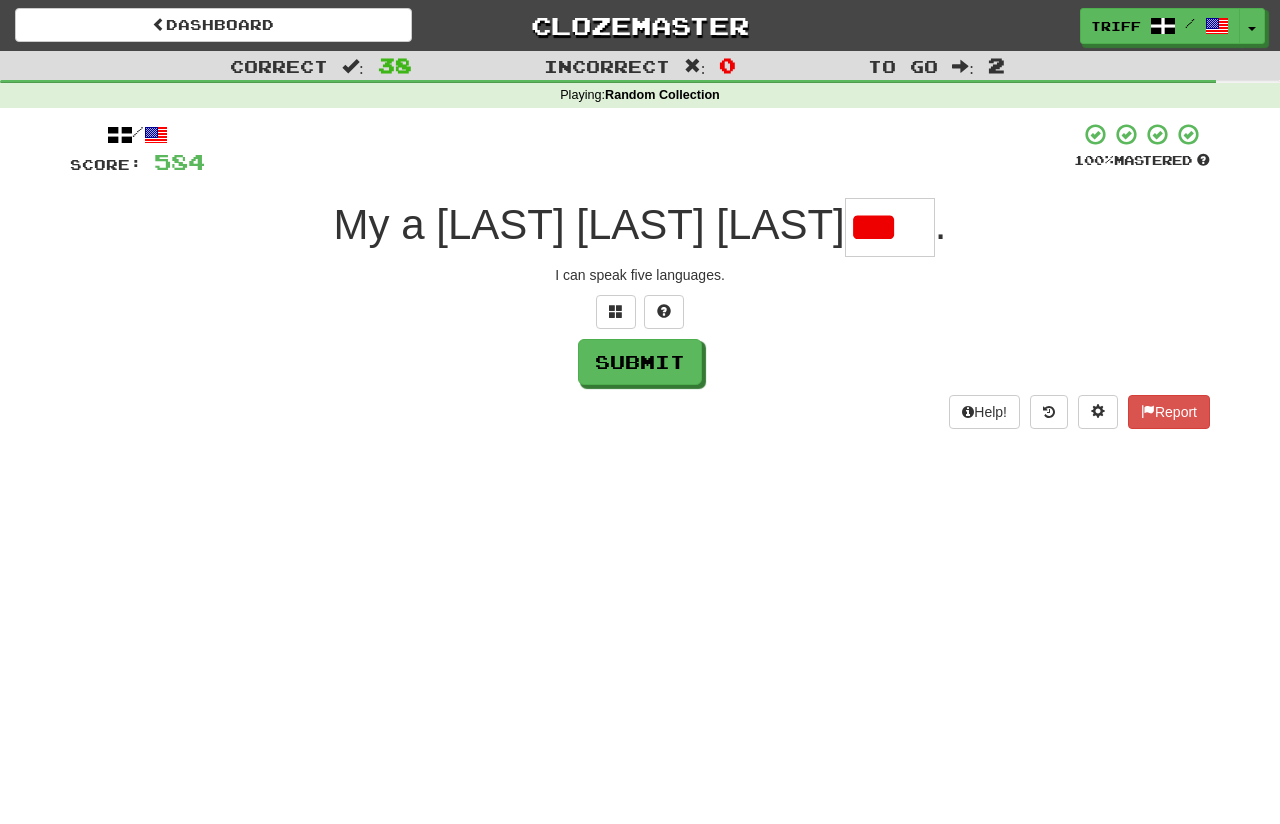 scroll, scrollTop: 0, scrollLeft: 0, axis: both 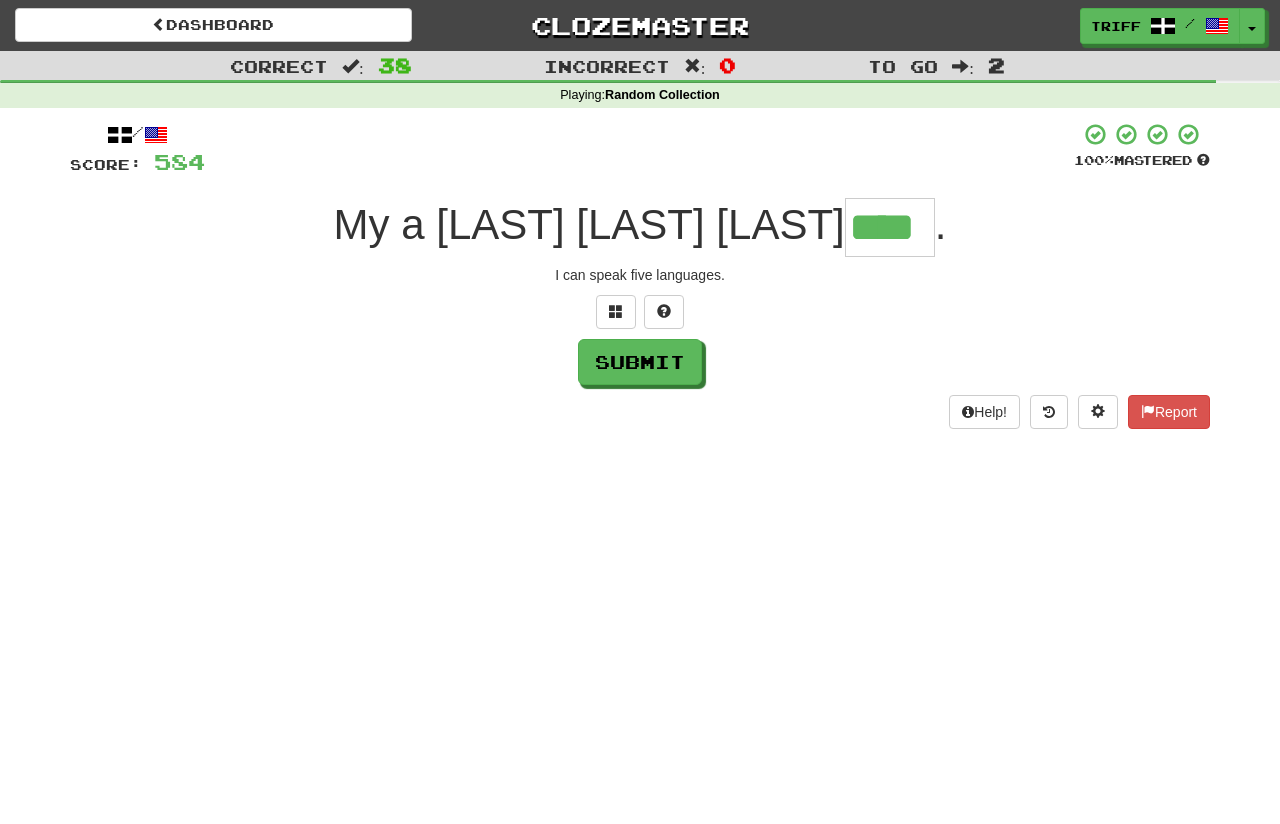 type on "****" 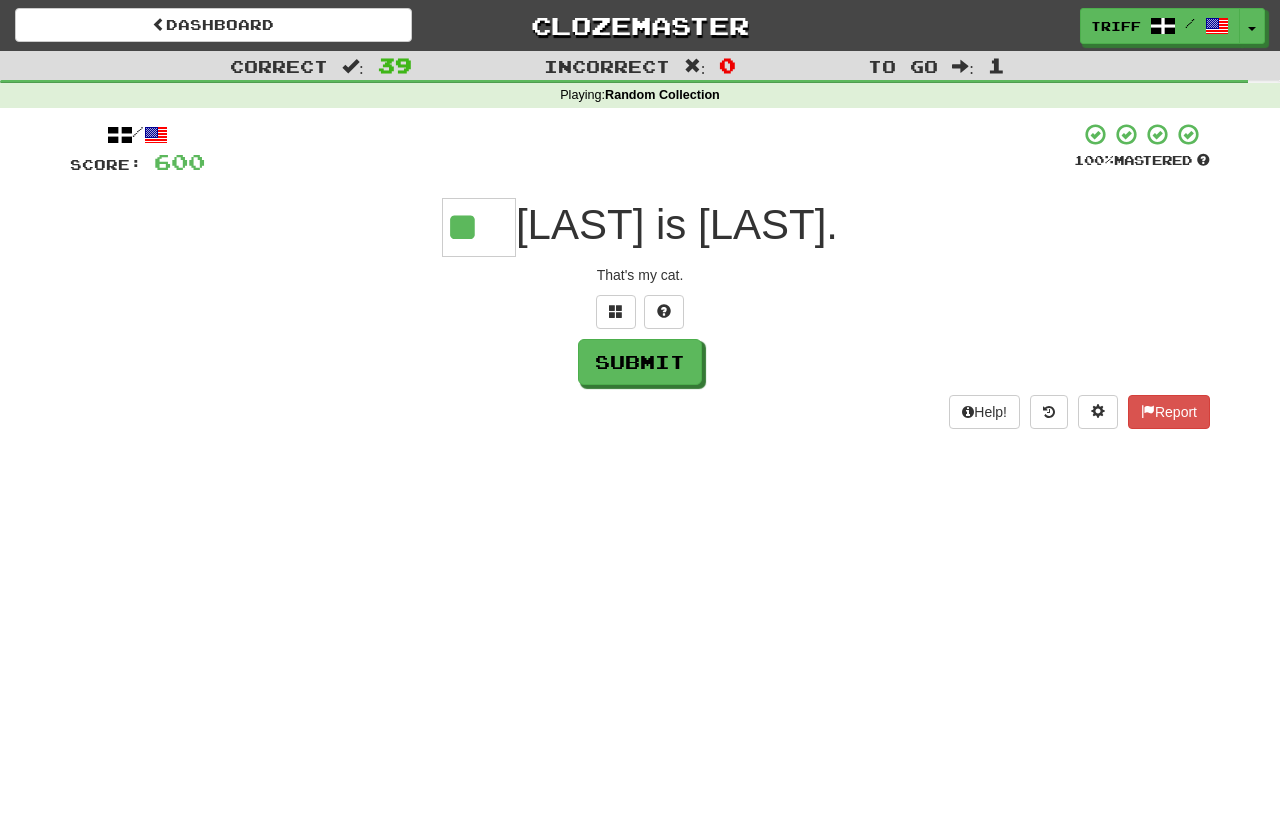 type on "**" 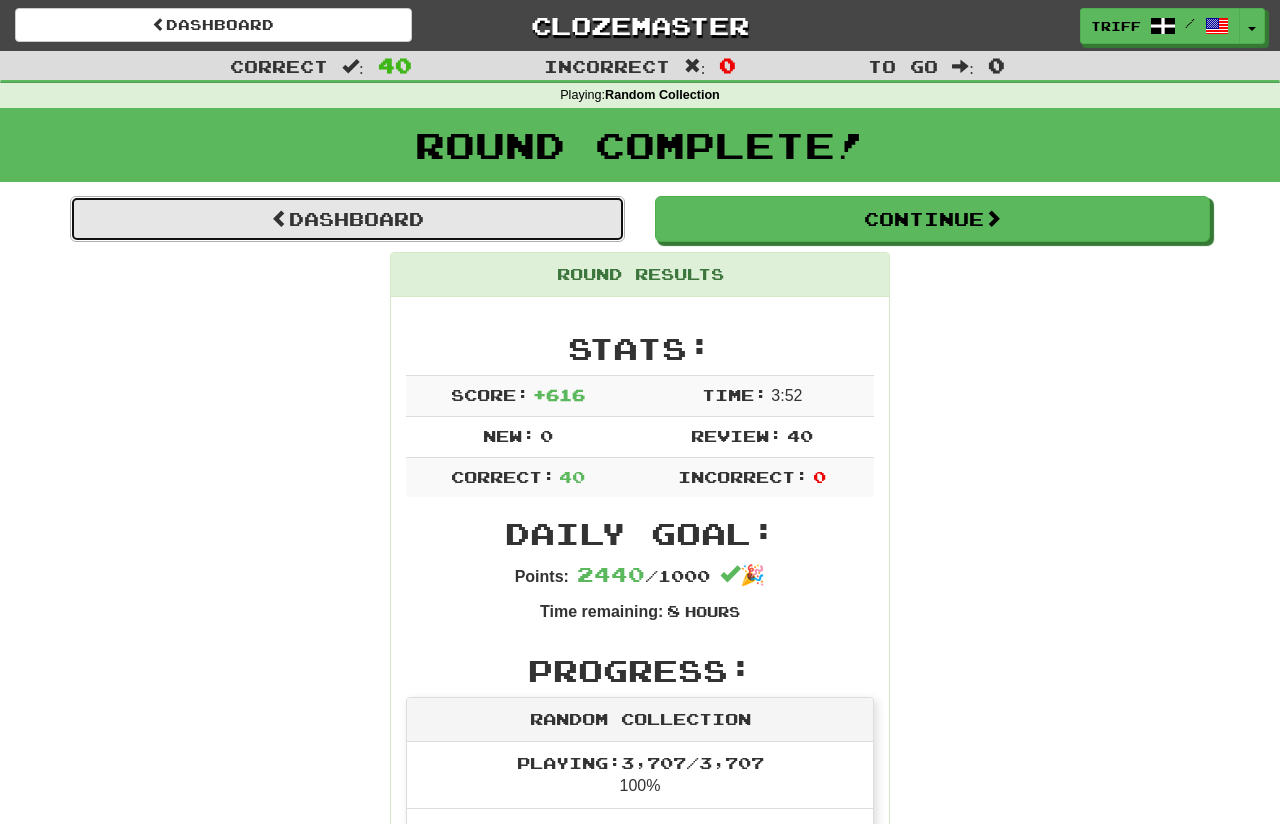 click on "Dashboard" at bounding box center (347, 219) 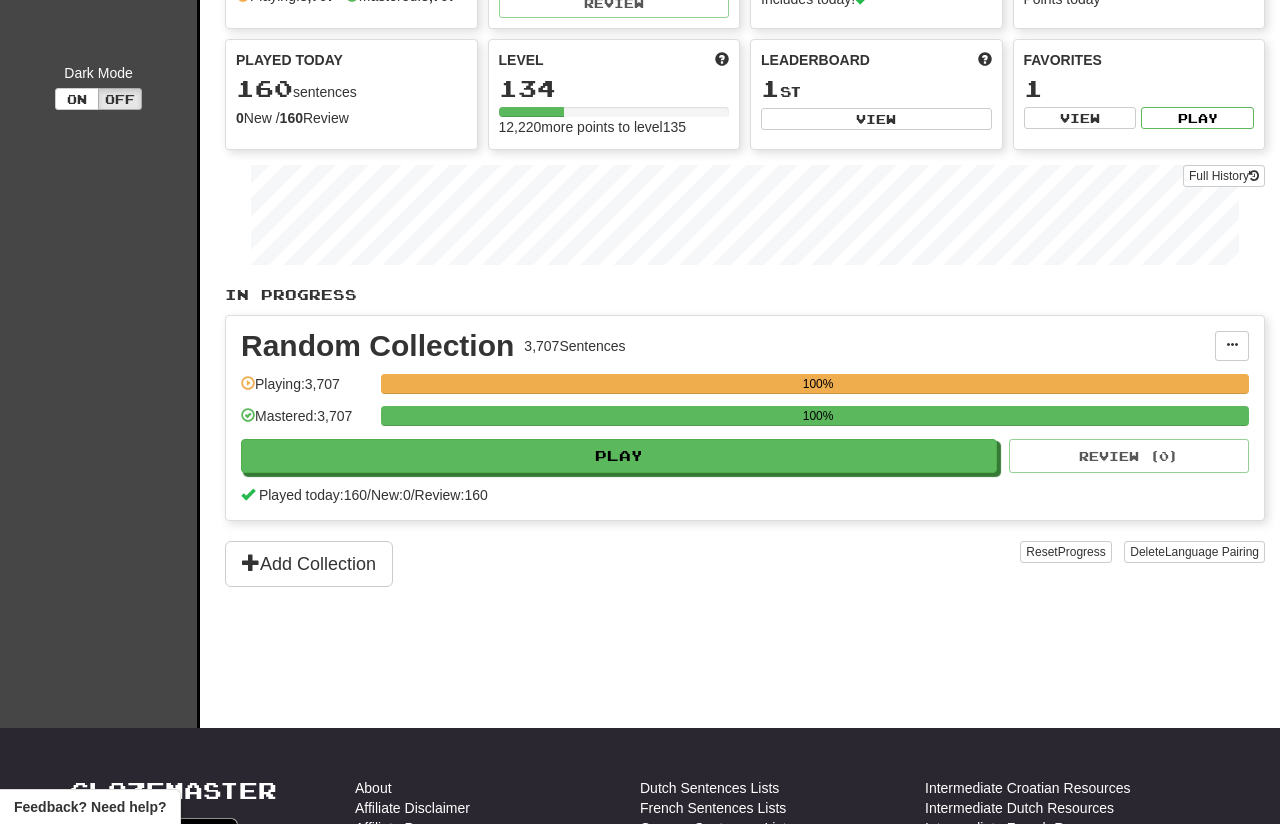 scroll, scrollTop: 0, scrollLeft: 0, axis: both 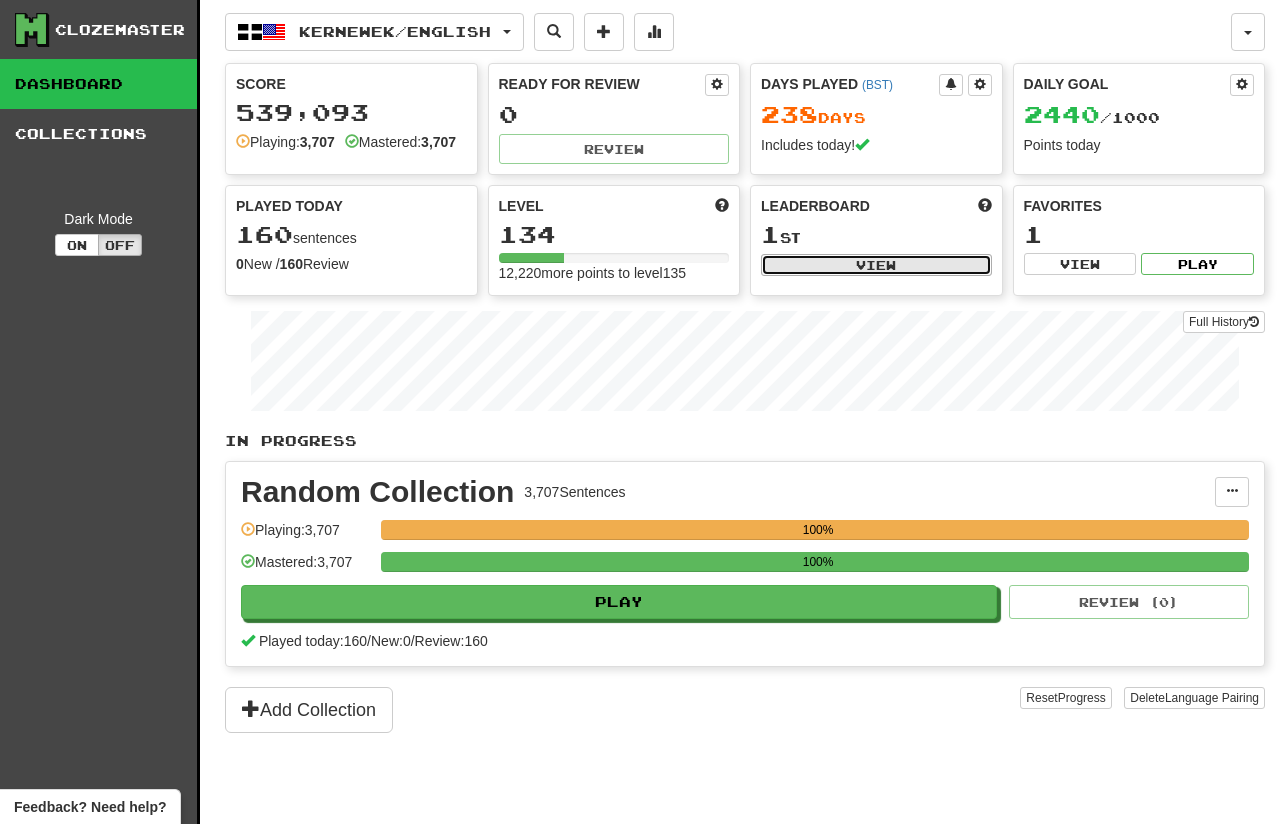 click on "View" at bounding box center (876, 265) 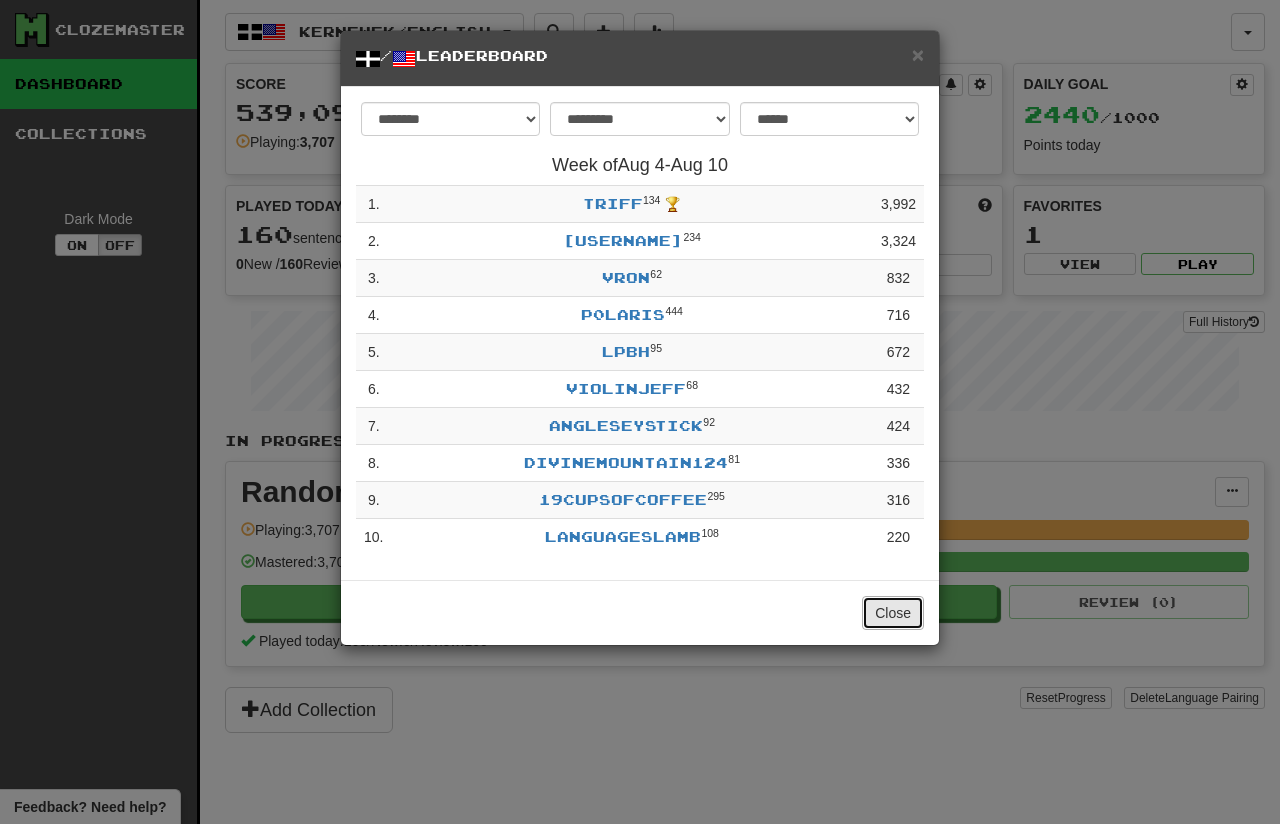 click on "Close" at bounding box center [893, 613] 